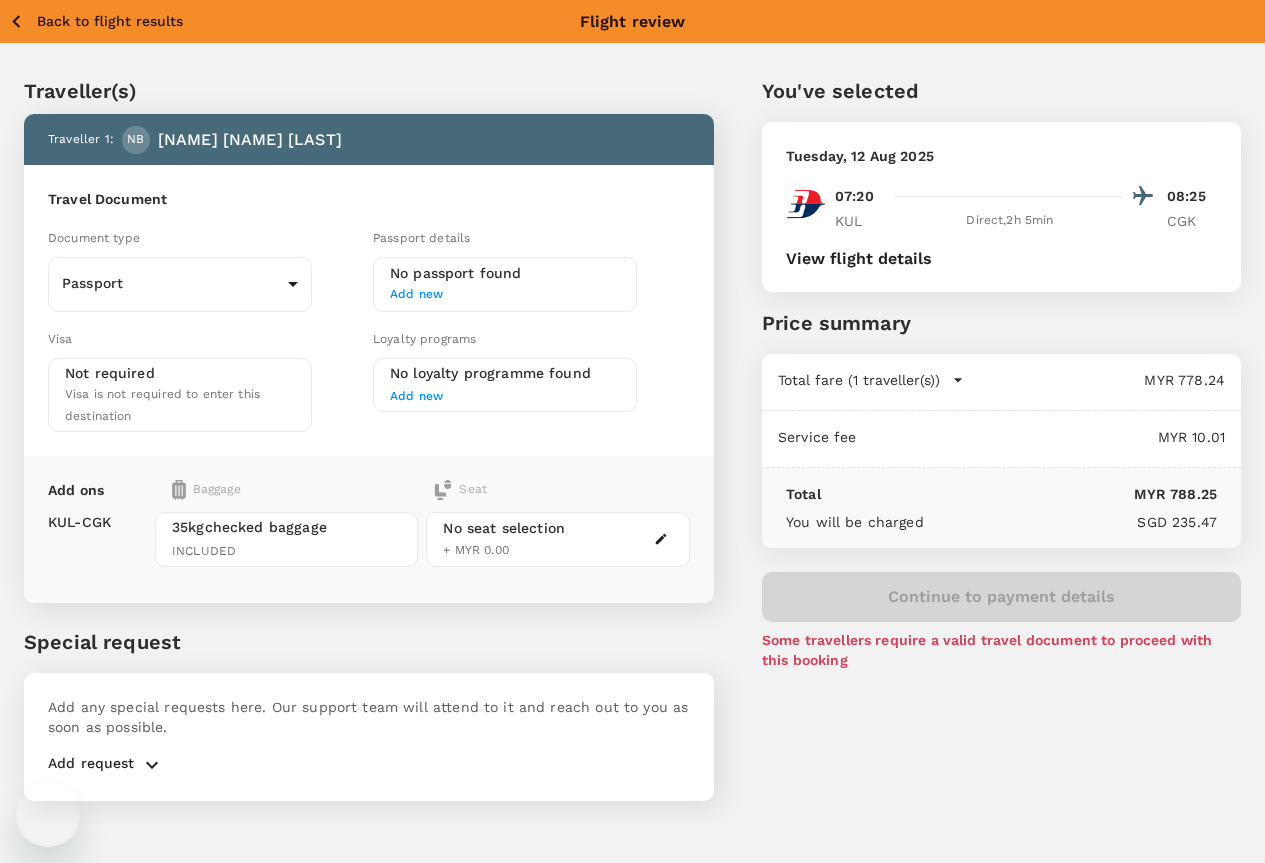 scroll, scrollTop: 0, scrollLeft: 0, axis: both 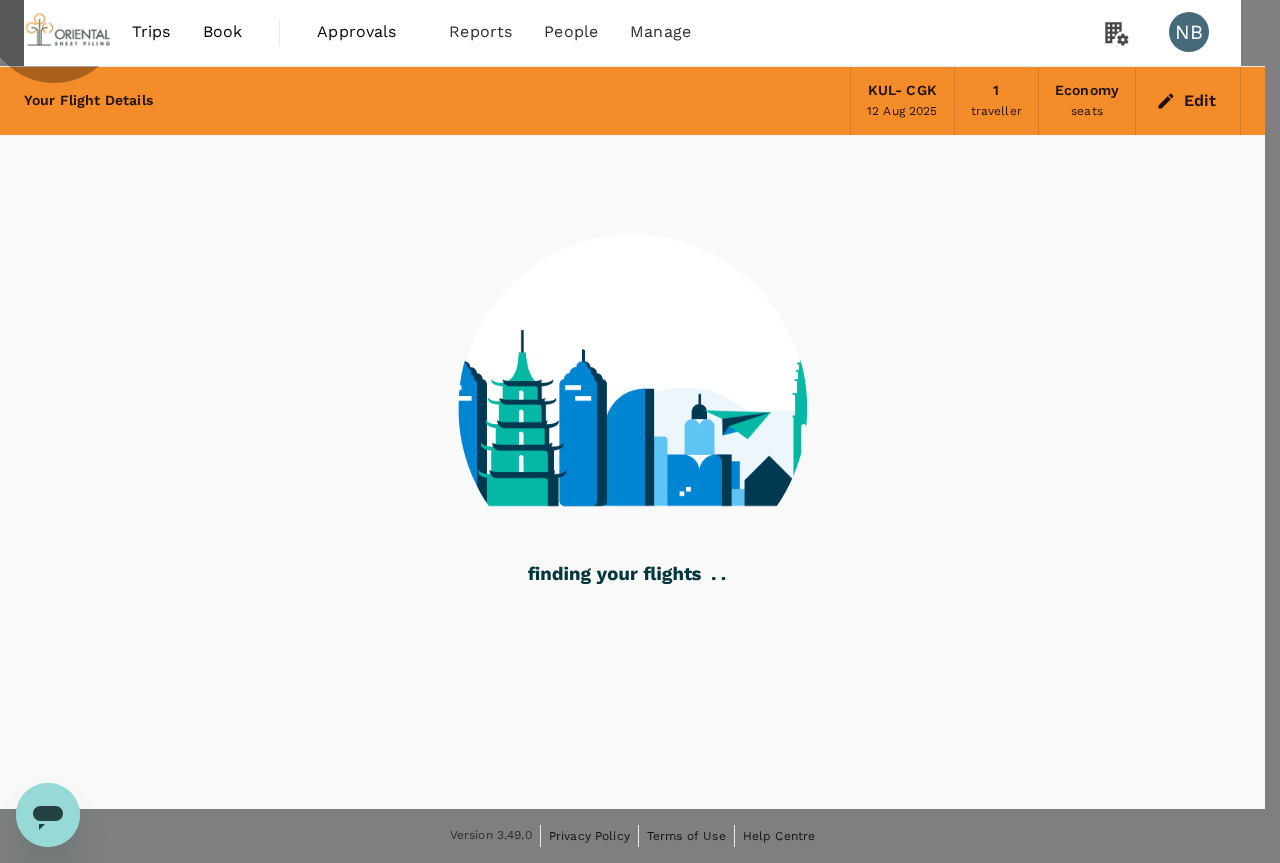 click on "Refresh Search" at bounding box center (48, 1014) 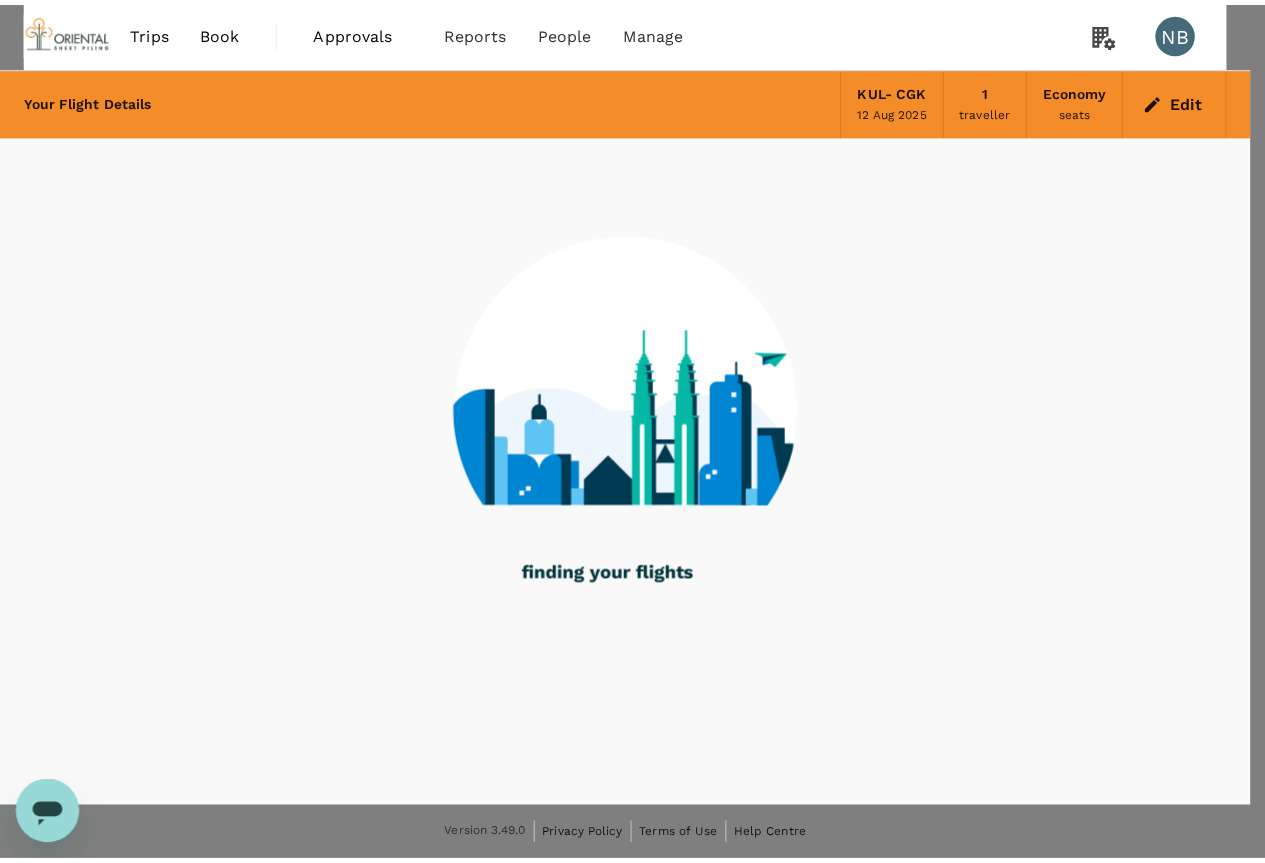 scroll, scrollTop: 0, scrollLeft: 0, axis: both 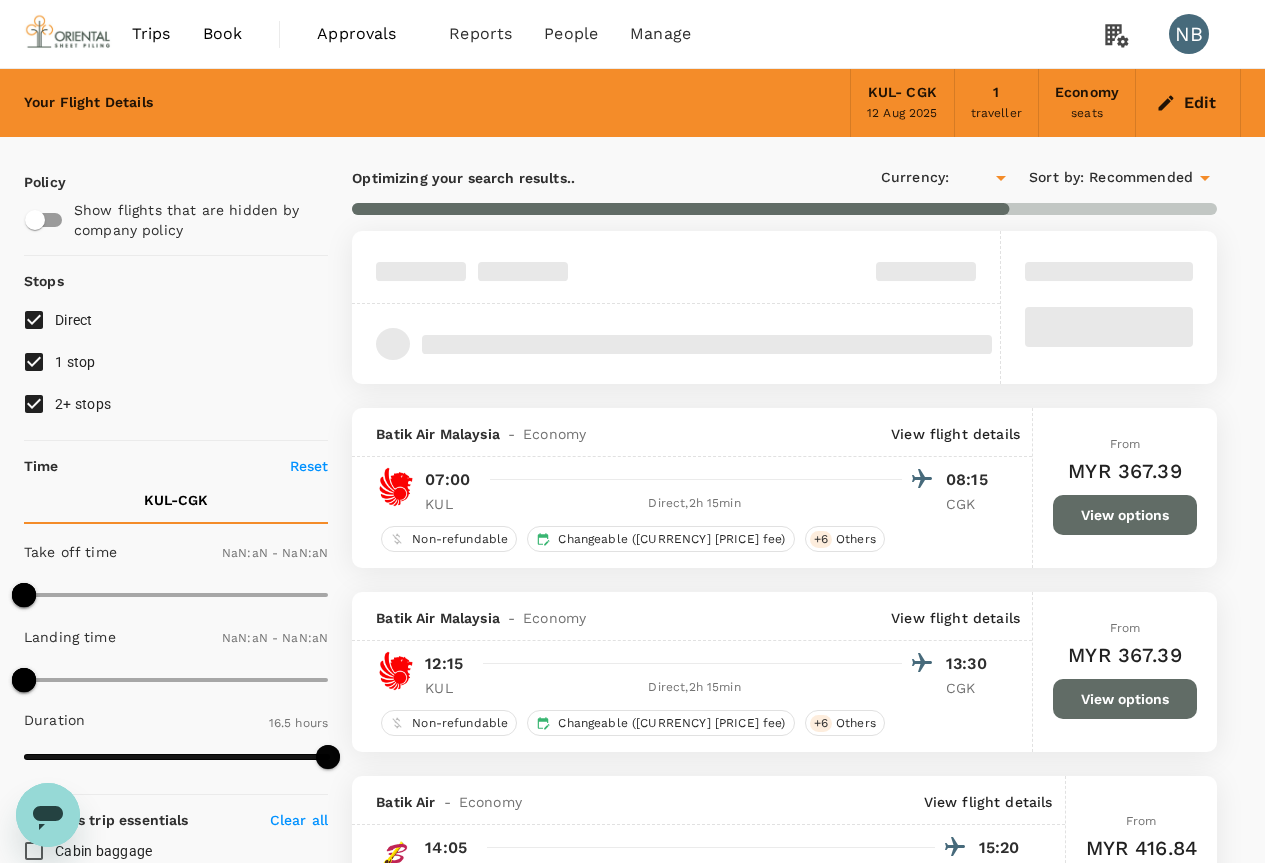type on "MYR" 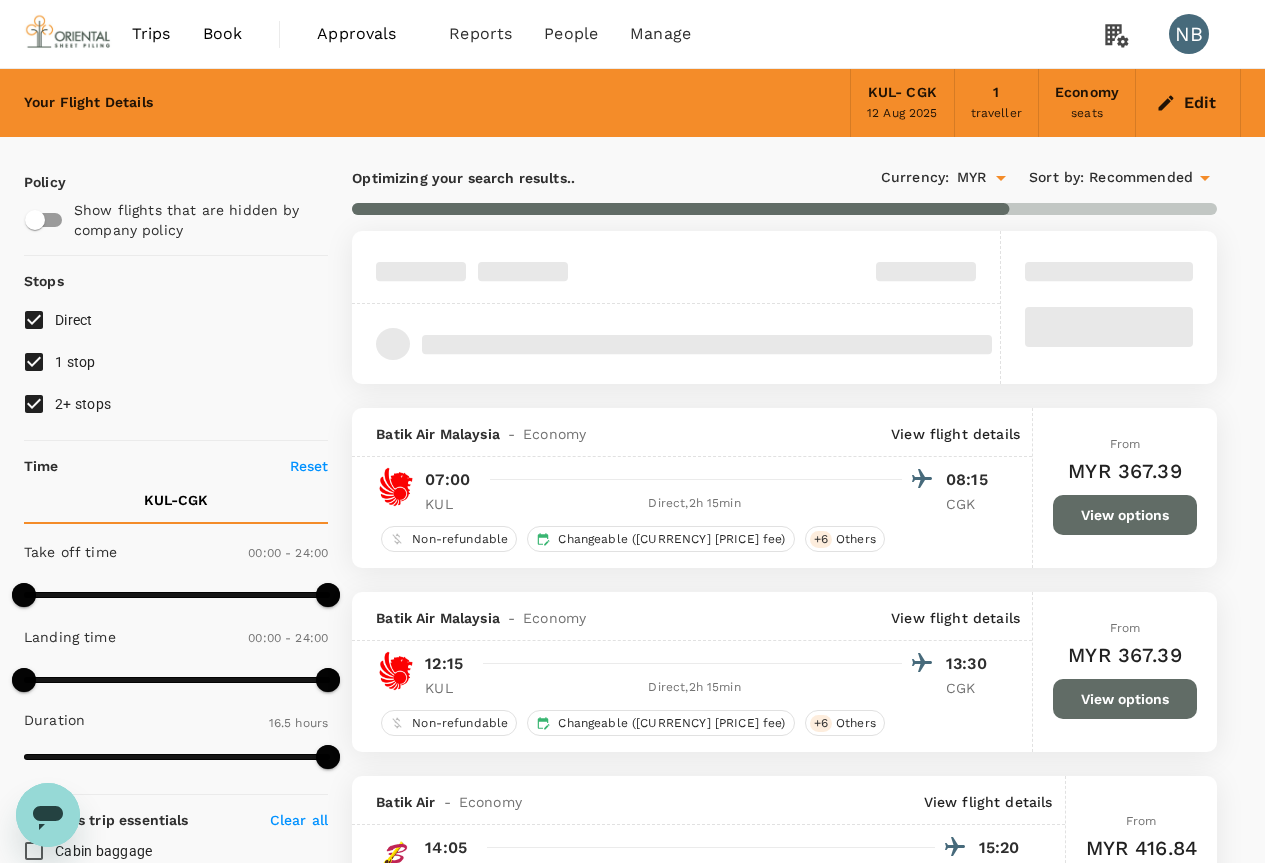 click on "[CITY] - [CITY]" at bounding box center [902, 93] 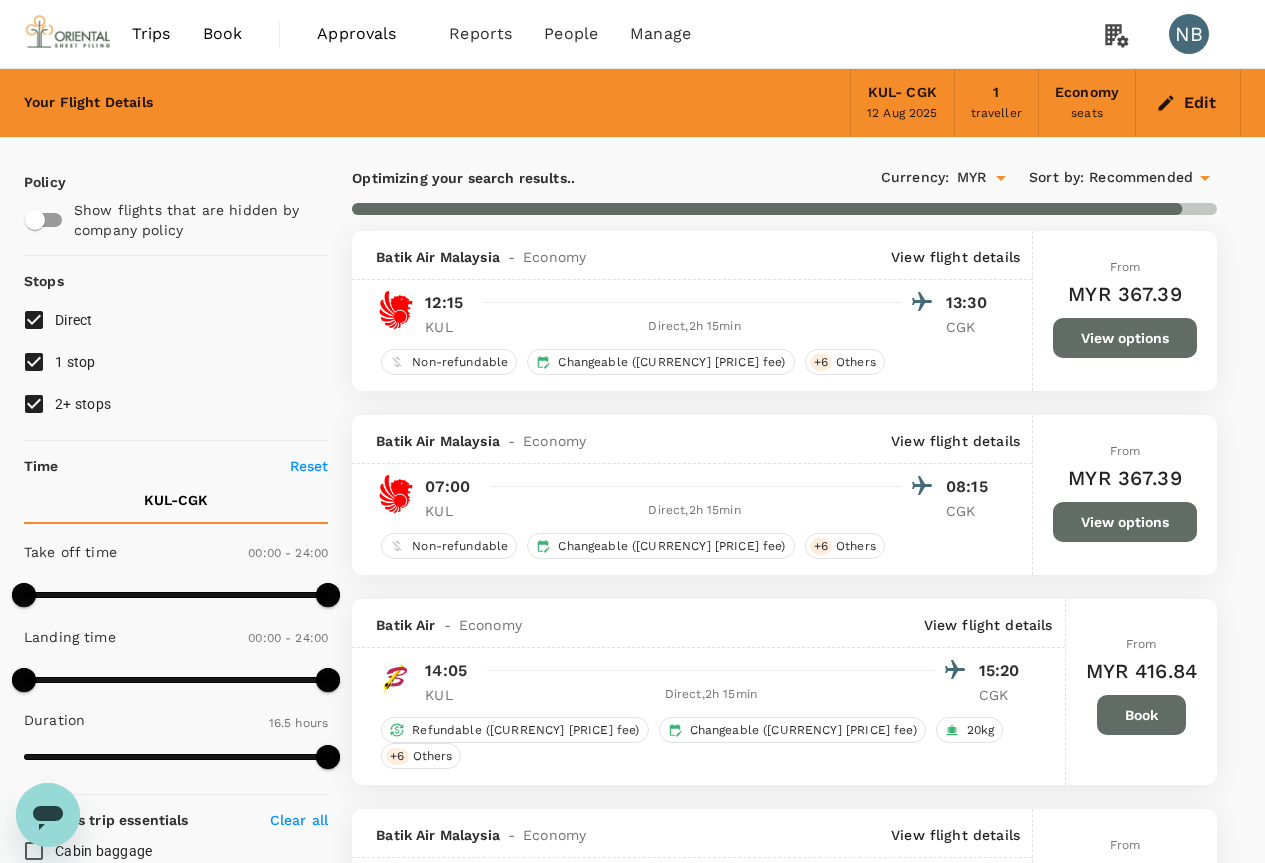 click on "12 Aug 2025" at bounding box center (902, 114) 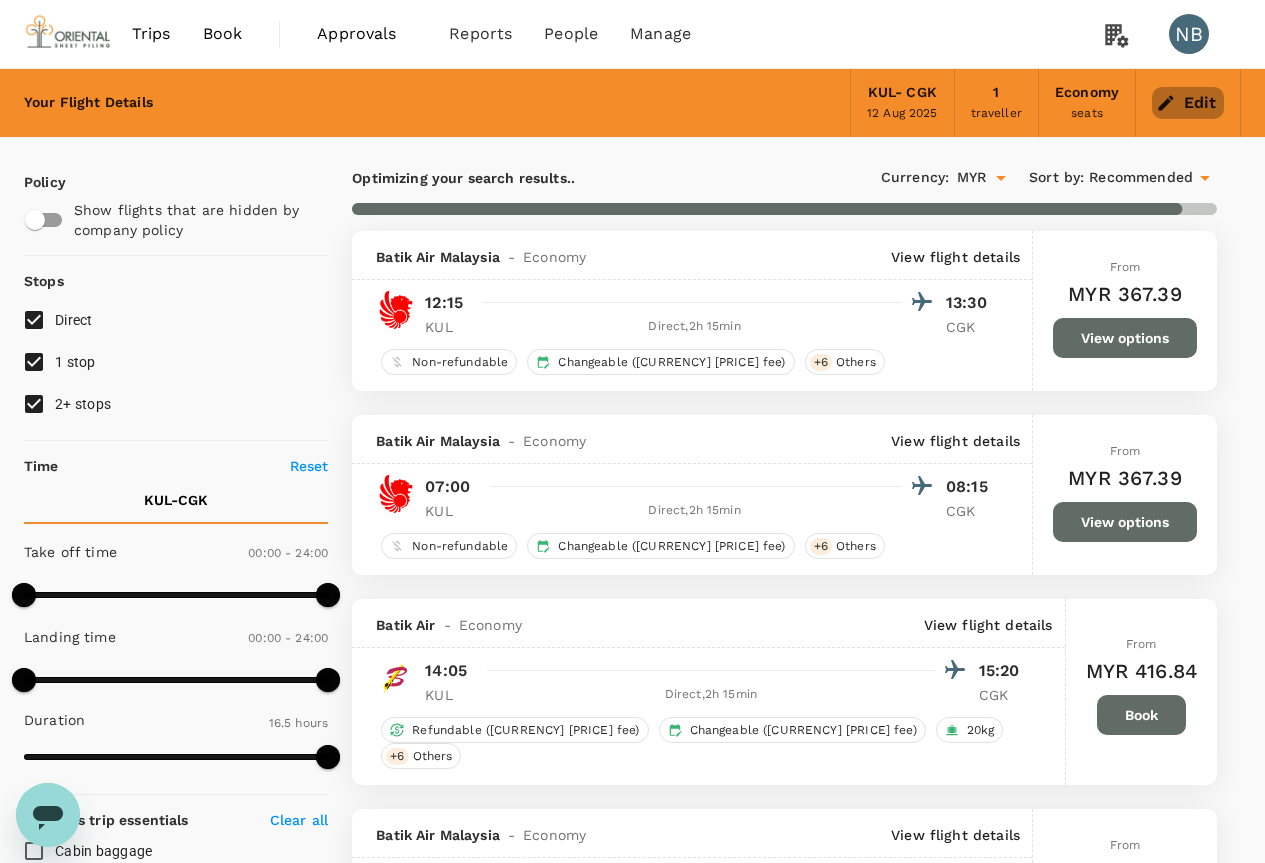 click 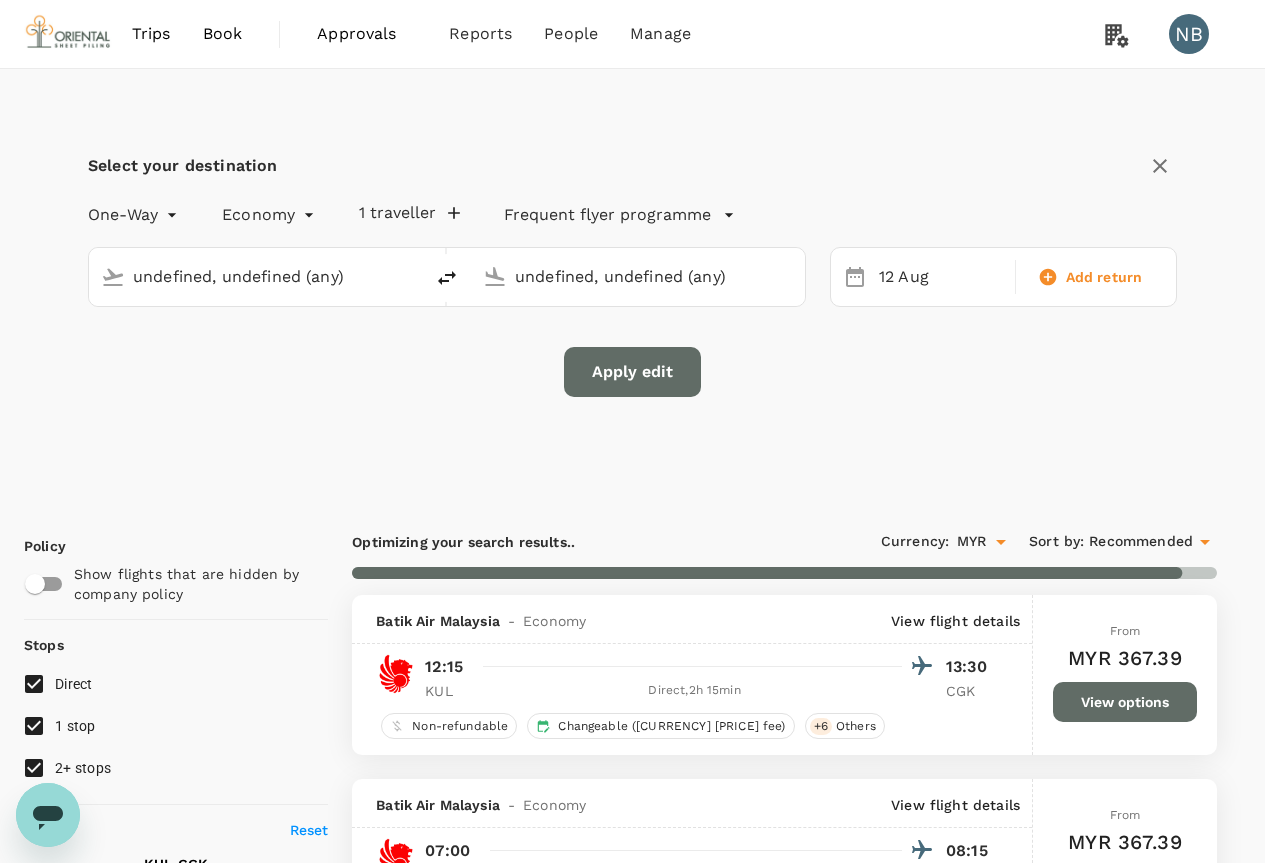 type 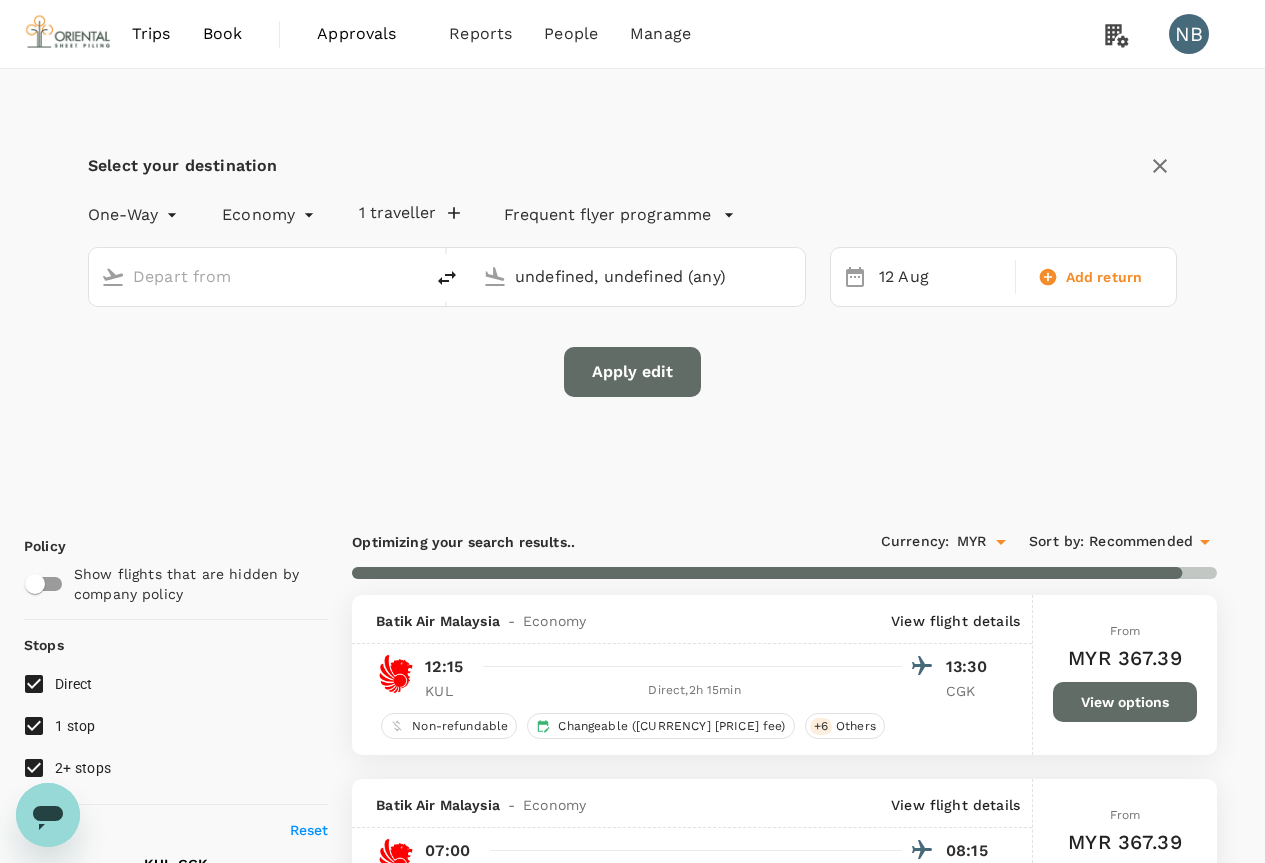 type 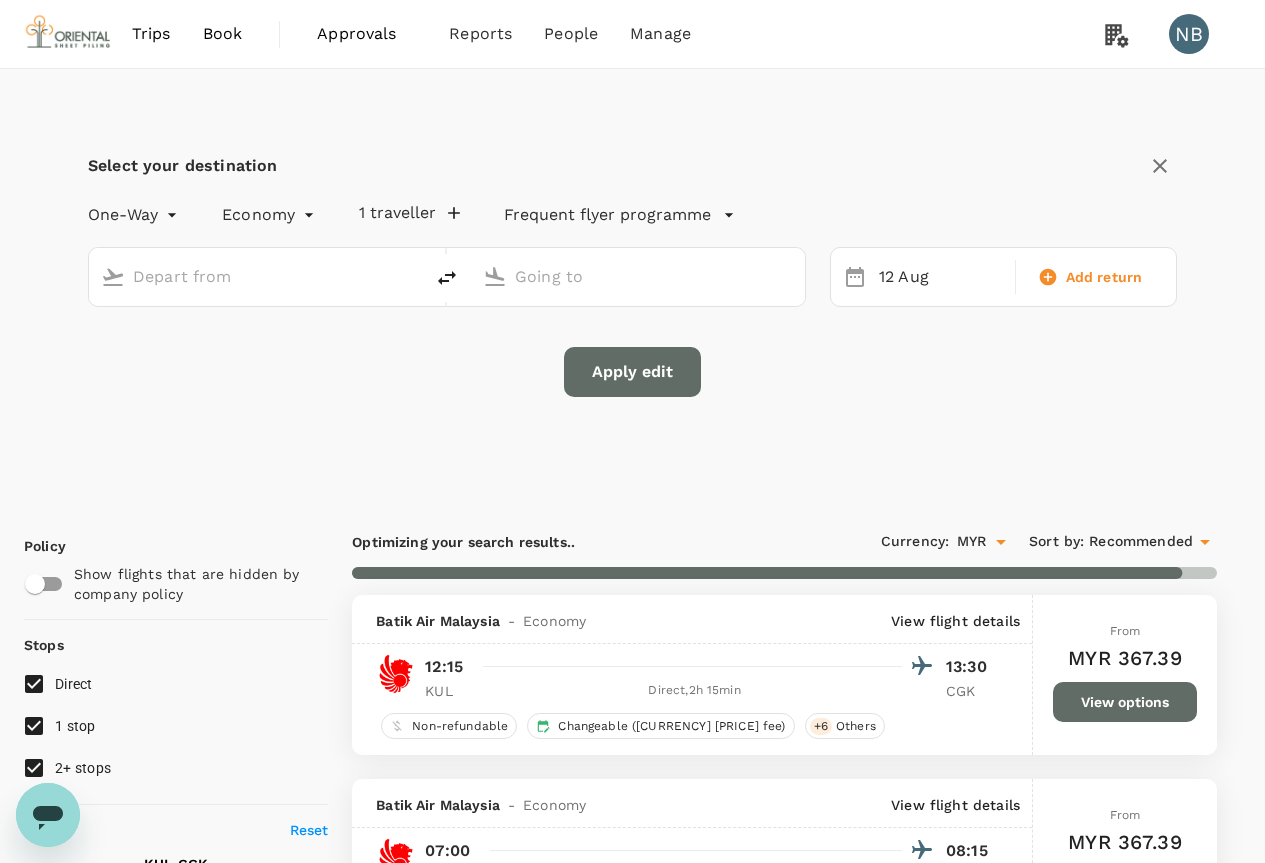 type on "Kuala Lumpur Intl (KUL)" 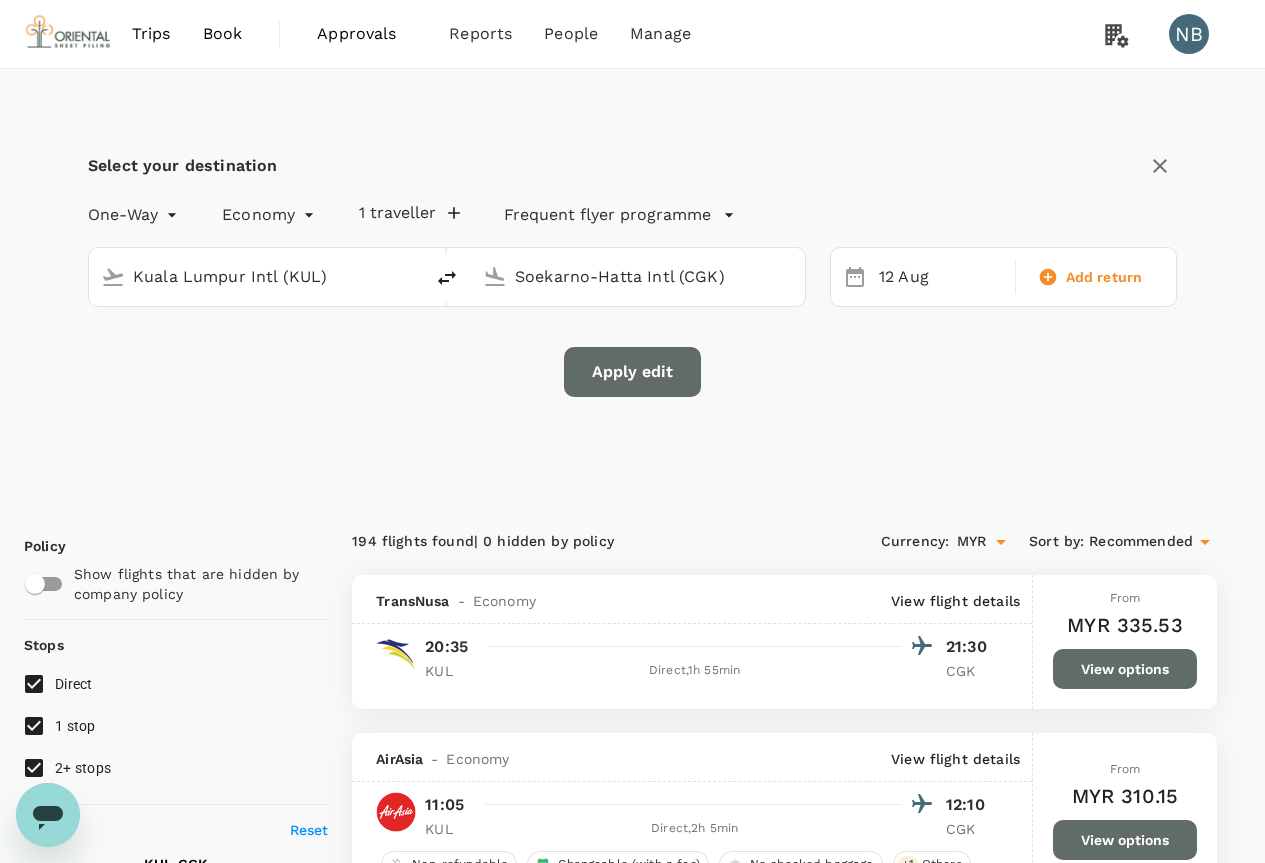type on "1890" 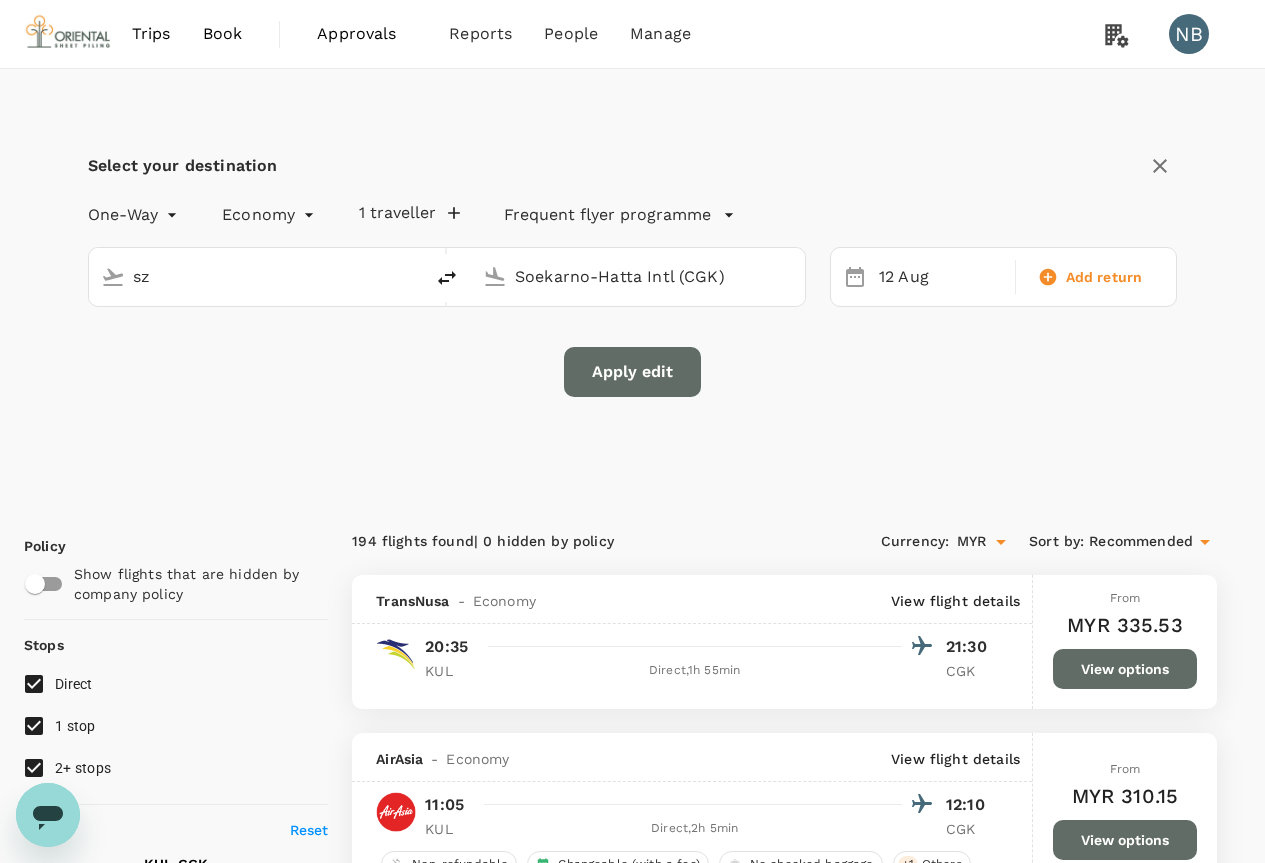 type on "s" 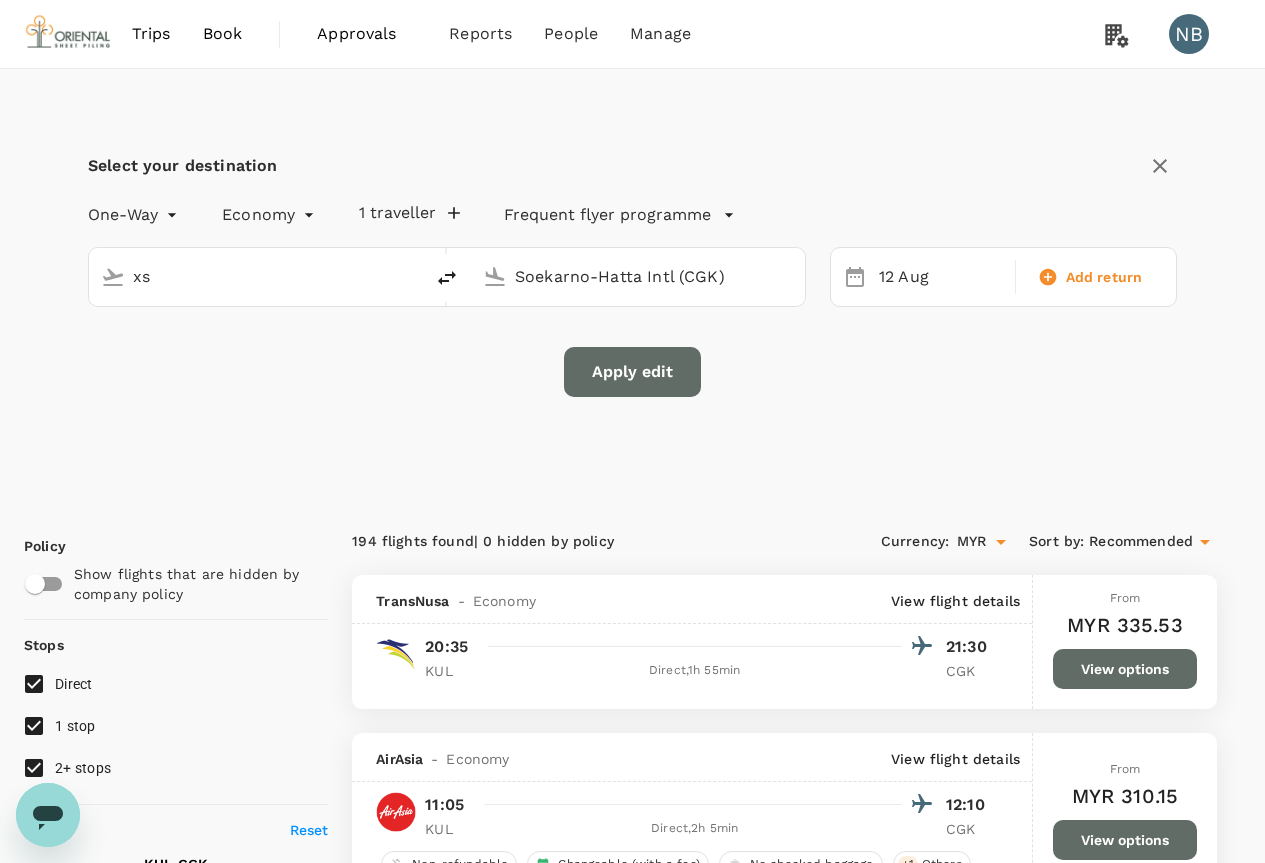 type on "x" 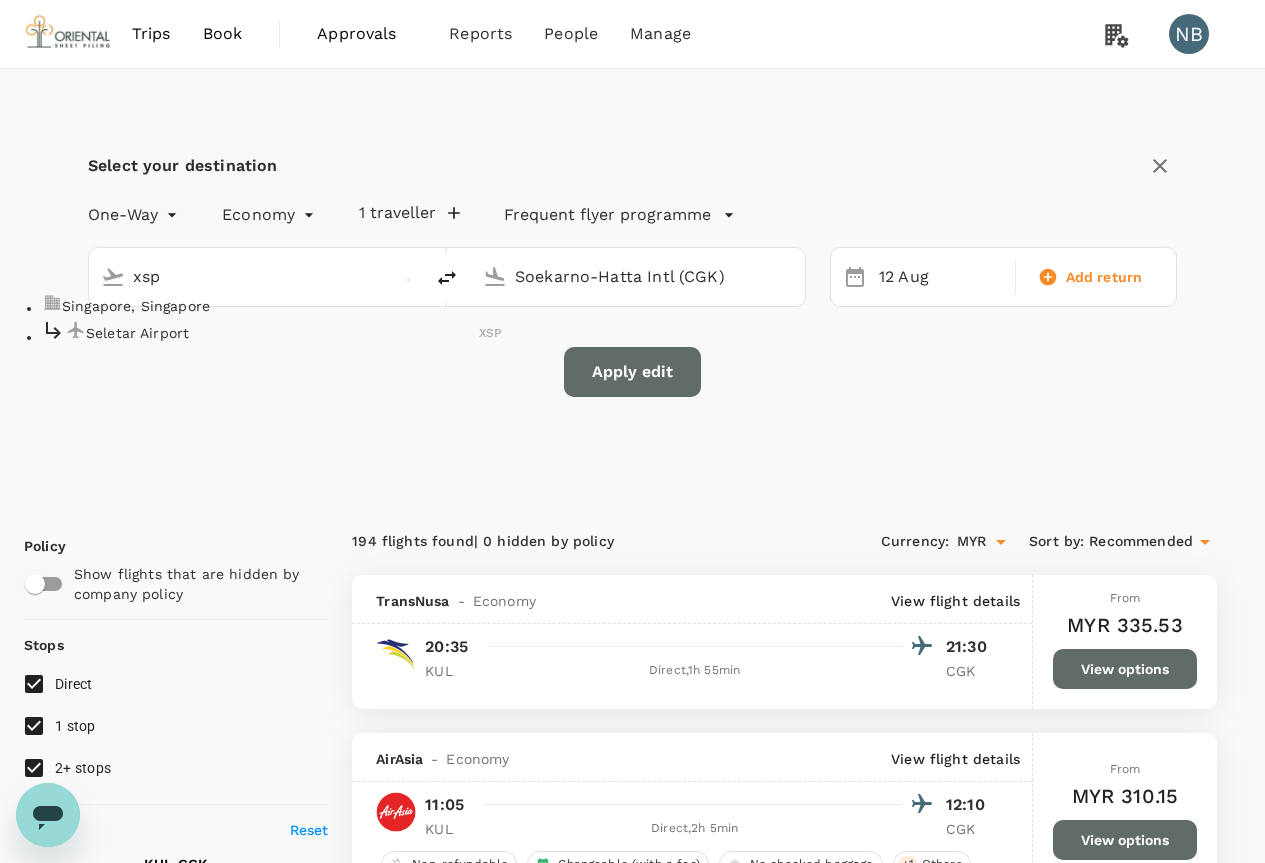 click on "Seletar Airport XSP" at bounding box center [272, 332] 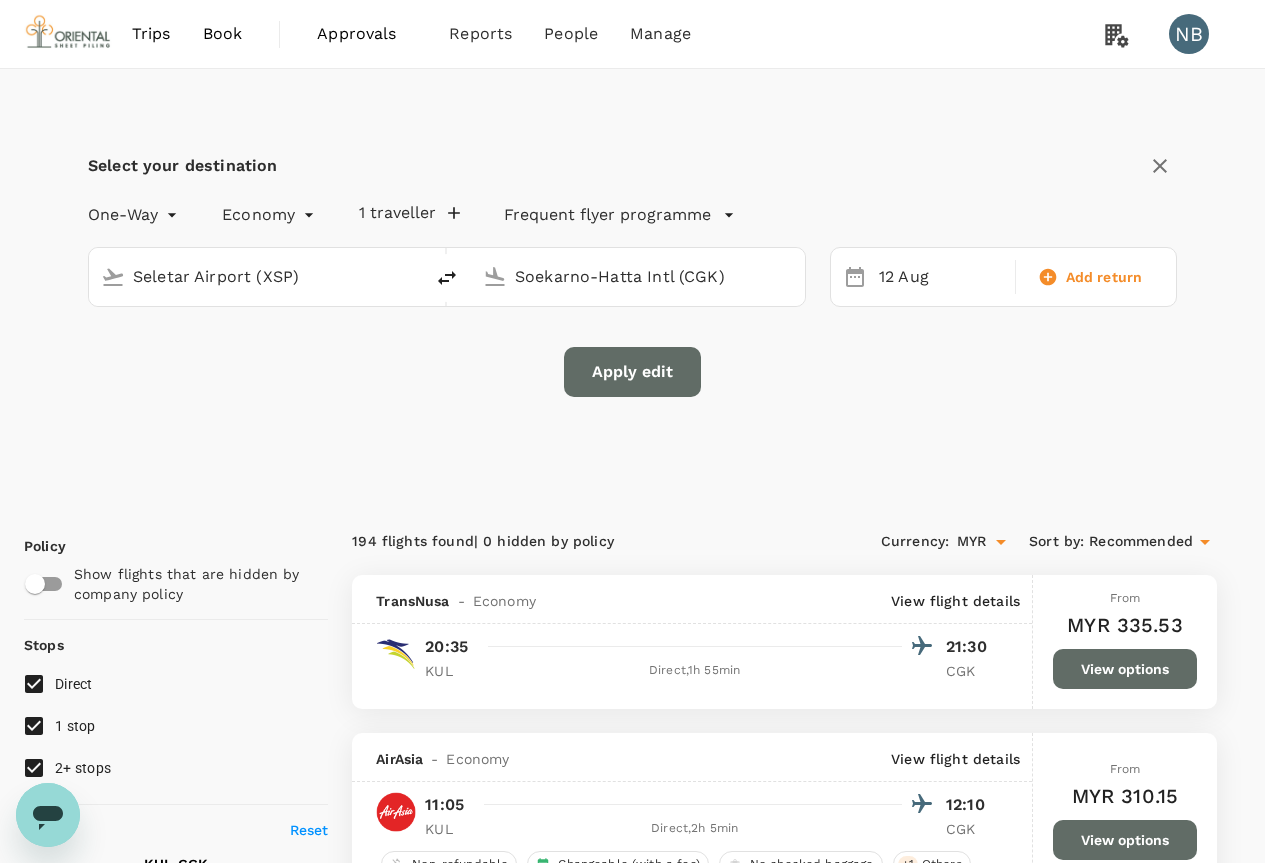 click on "Soekarno-Hatta Intl (CGK)" at bounding box center [639, 276] 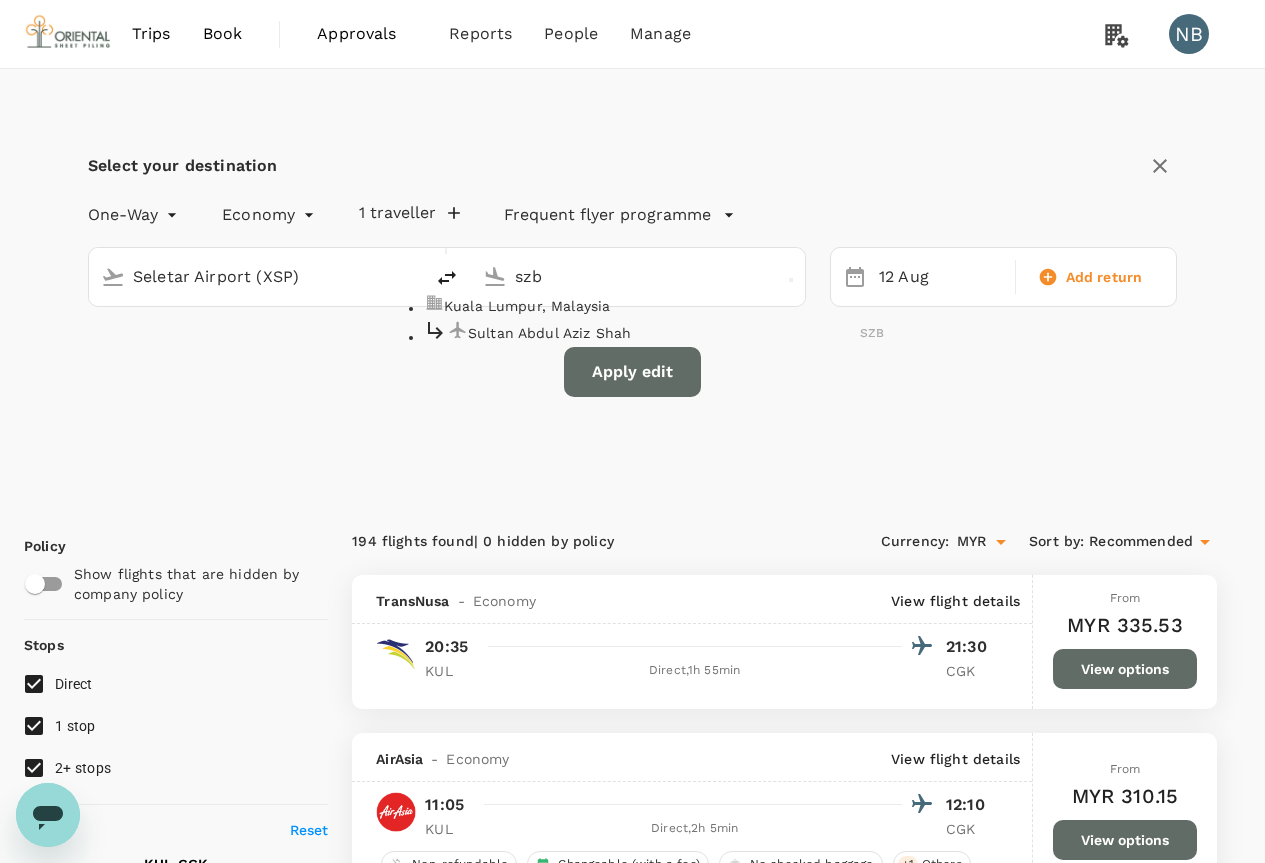 click on "Sultan Abdul Aziz Shah SZB" at bounding box center [654, 332] 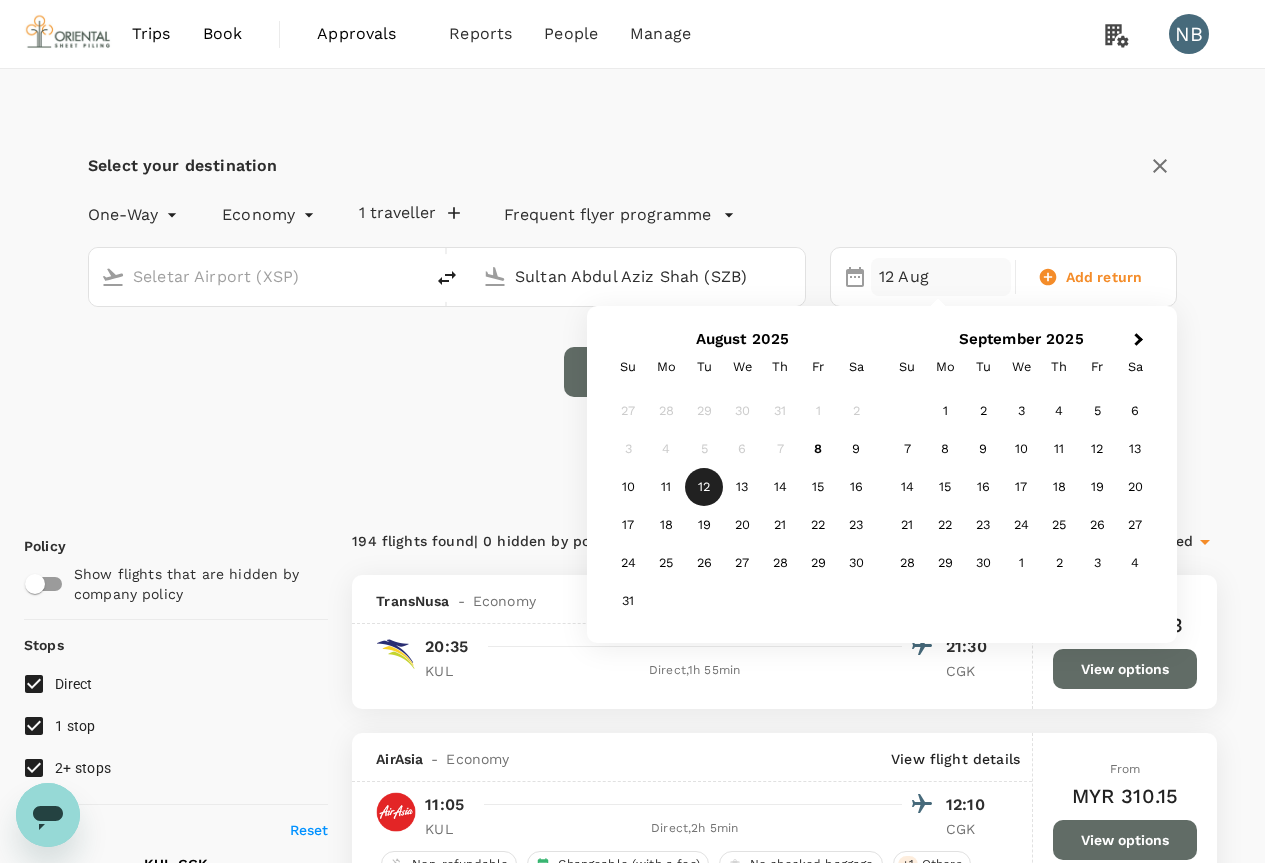 type on "Sultan Abdul Aziz Shah (SZB)" 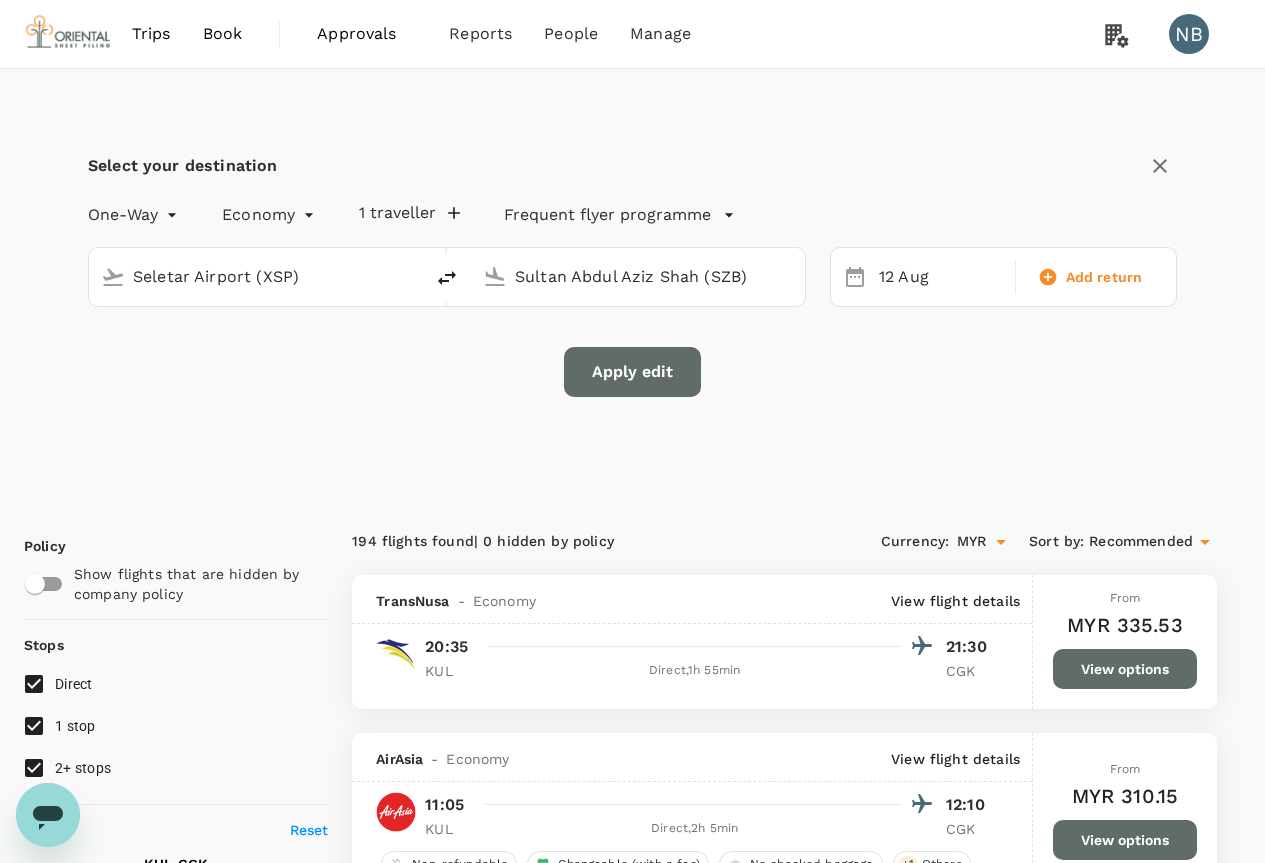 click on "Select your destination" at bounding box center [632, 166] 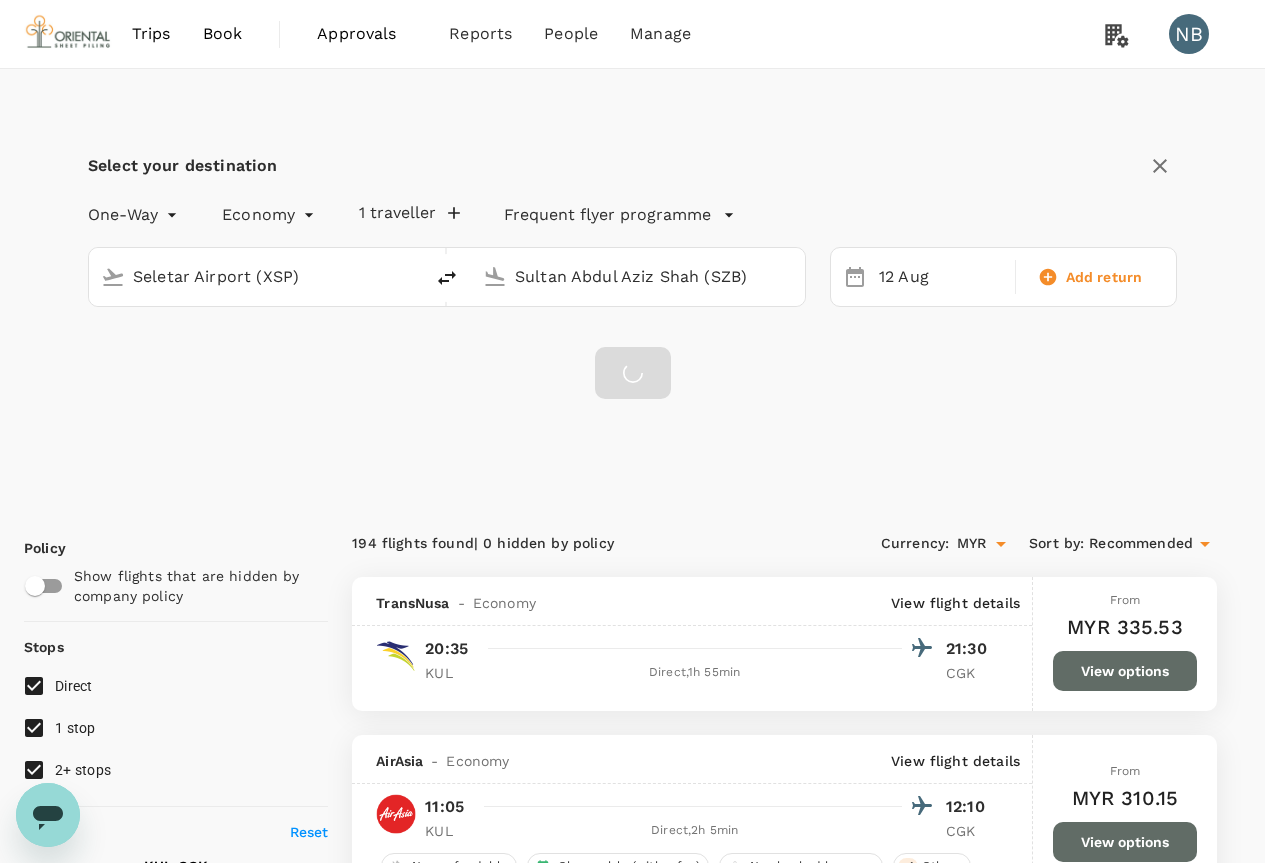 checkbox on "false" 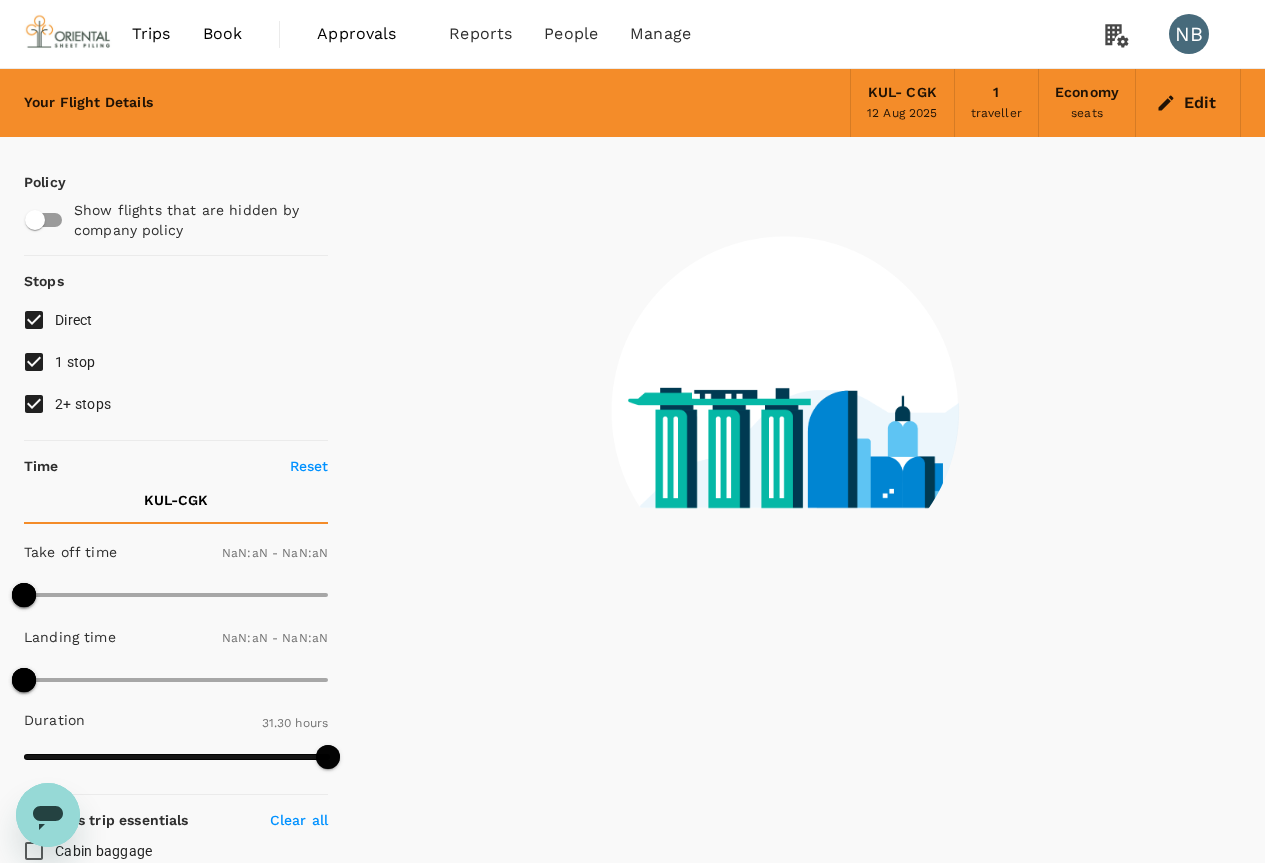 type on "1440" 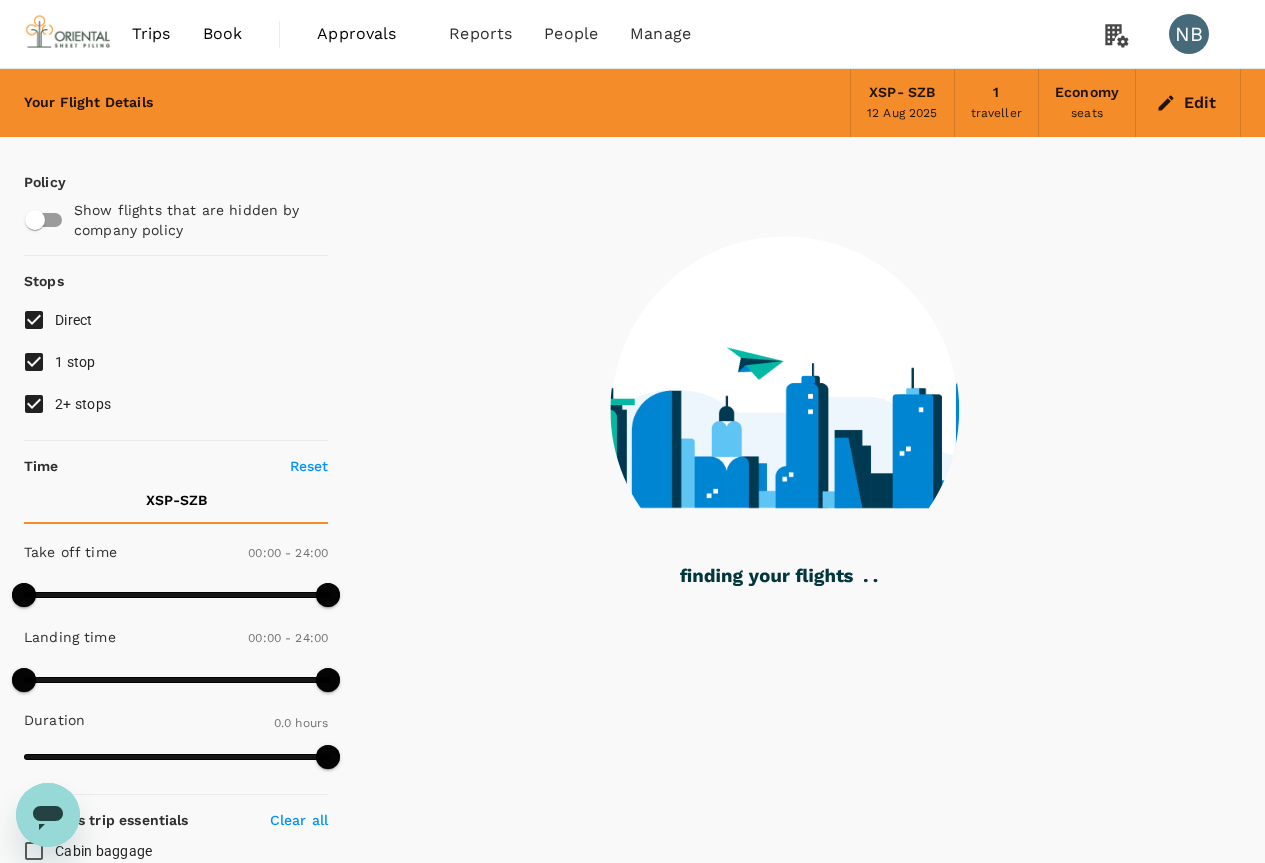 click on "1 stop" at bounding box center (34, 362) 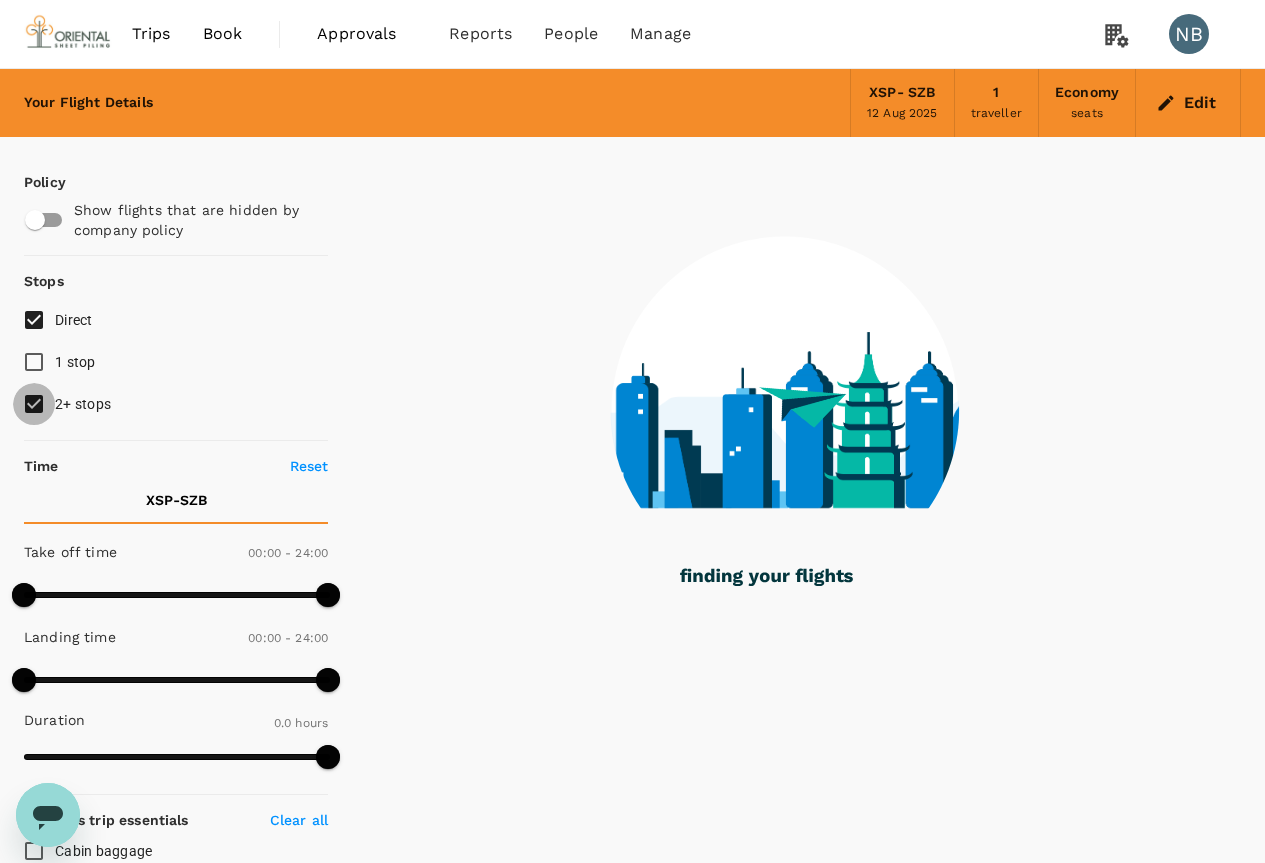 click on "2+ stops" at bounding box center [34, 404] 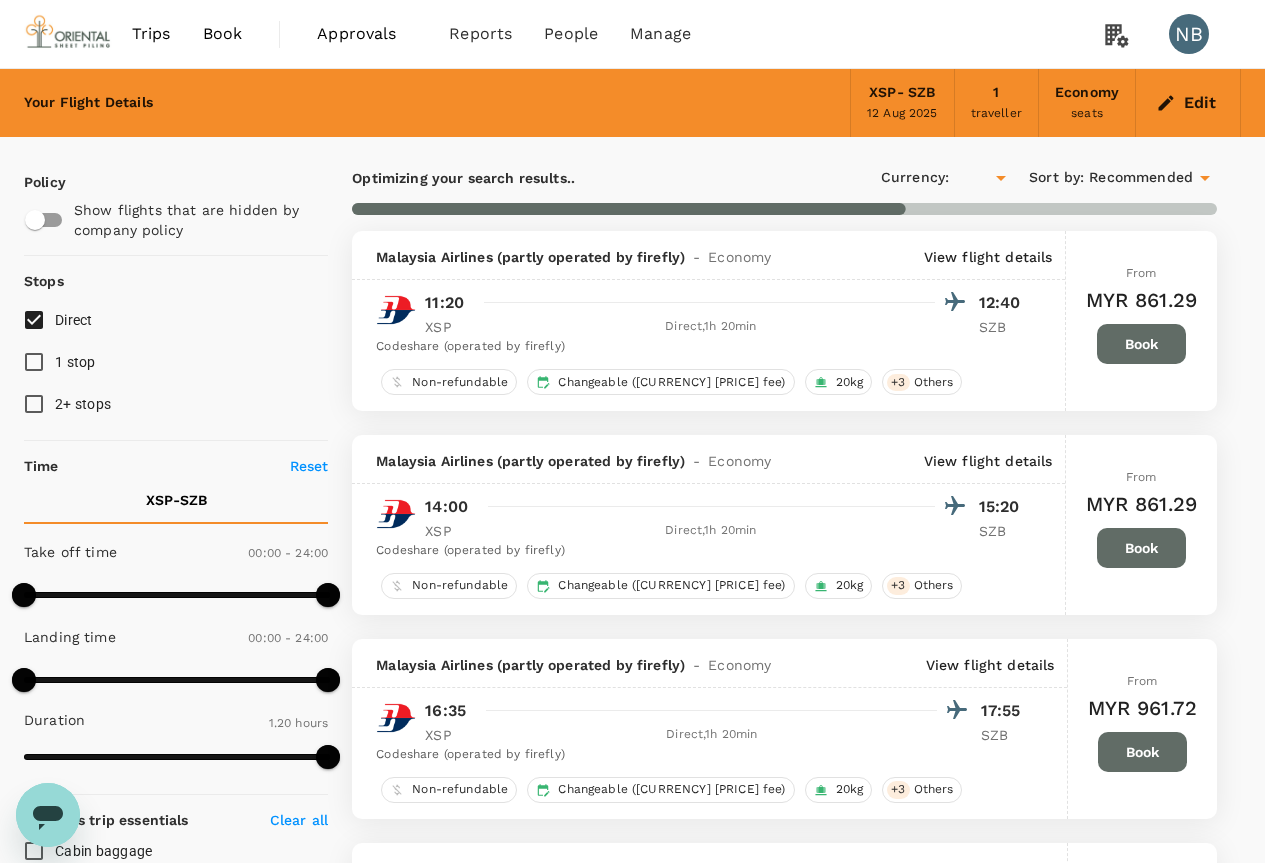 checkbox on "true" 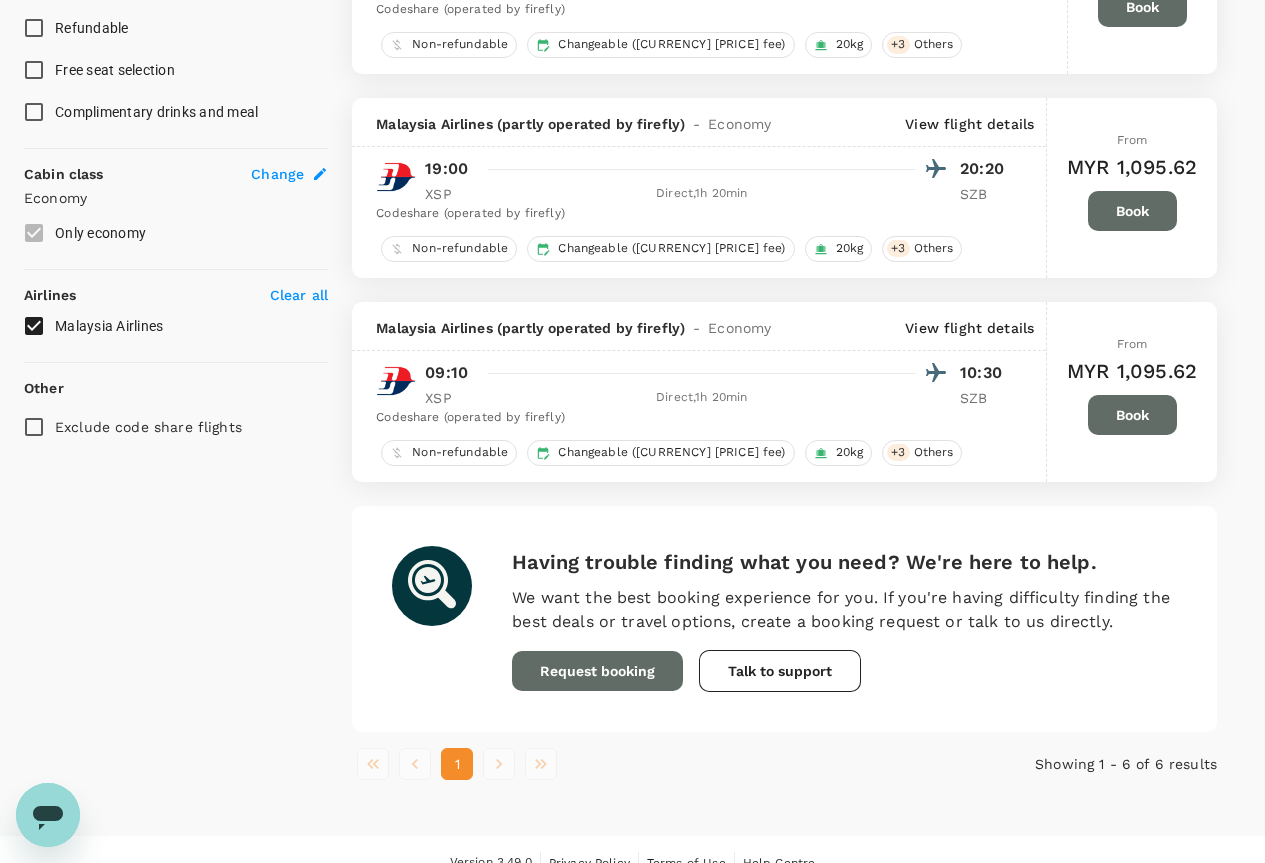 scroll, scrollTop: 976, scrollLeft: 0, axis: vertical 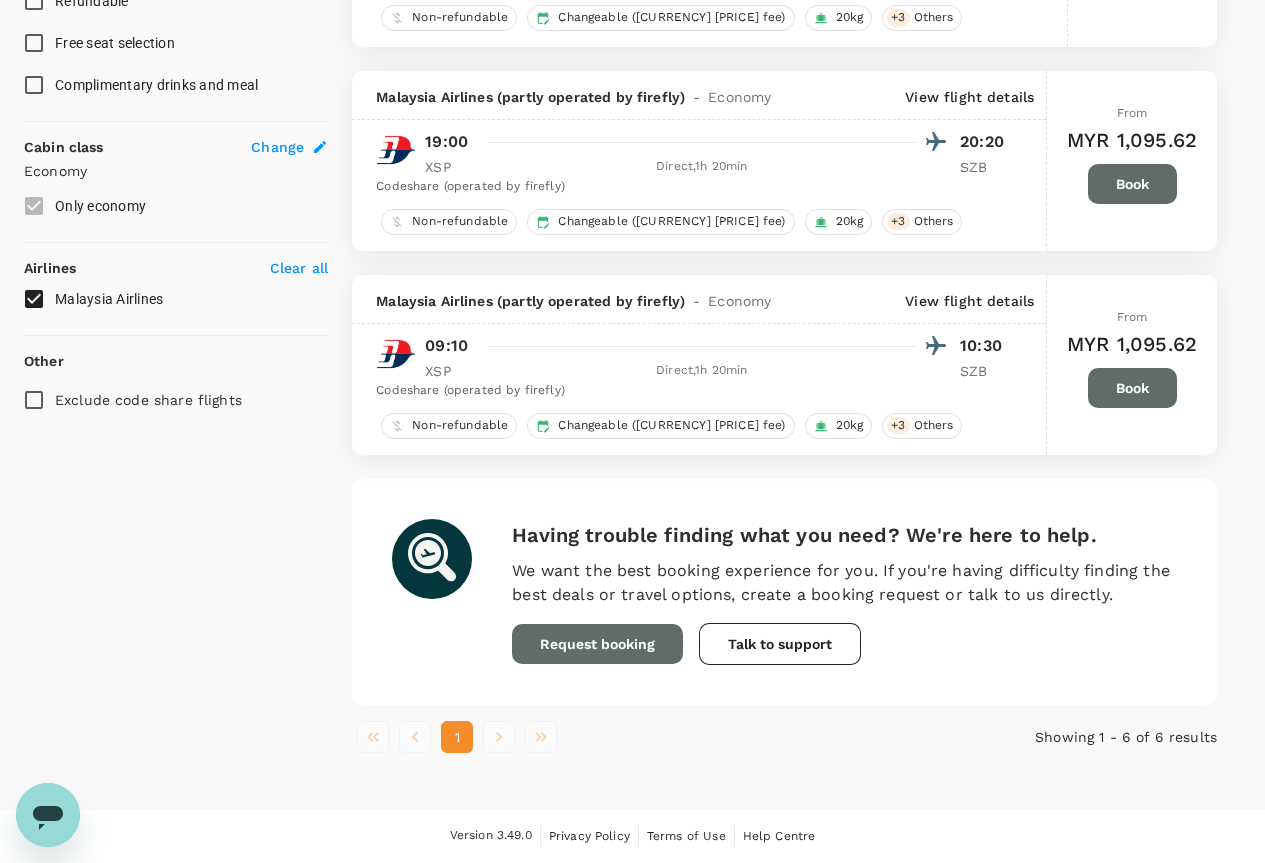 click on "Optimizing your search results.. Currency :  [CURRENCY] Sort by :  Recommended Malaysia Airlines     (partly operated by firefly) - Economy   View flight details 11:20 12:40 XSP Direct ,  1h 20min SZB Codeshare (operated by firefly) Non-refundable Changeable ([CURRENCY] [PRICE] fee) 20kg + 3 Others From [CURRENCY] [PRICE] Book Malaysia Airlines     (partly operated by firefly) - Economy   View flight details 14:00 15:20 XSP Direct ,  1h 20min SZB Codeshare (operated by firefly) Non-refundable Changeable ([CURRENCY] [PRICE] fee) 20kg + 3 Others From [CURRENCY] [PRICE] Book Malaysia Airlines     (partly operated by firefly) - Economy   View flight details 16:35 17:55 XSP Direct ,  1h 20min SZB Codeshare (operated by firefly) Non-refundable Changeable ([CURRENCY] [PRICE] fee) 20kg + 3 Others From [CURRENCY] [PRICE] Book Malaysia Airlines     (partly operated by firefly) - Economy   View flight details 08:30 09:50 XSP Direct ,  1h 20min SZB Codeshare (operated by firefly) Non-refundable Changeable ([CURRENCY] [PRICE] fee) 20kg + 3 Others From [CURRENCY] [PRICE] Book   - Economy   ," at bounding box center [784, -31] 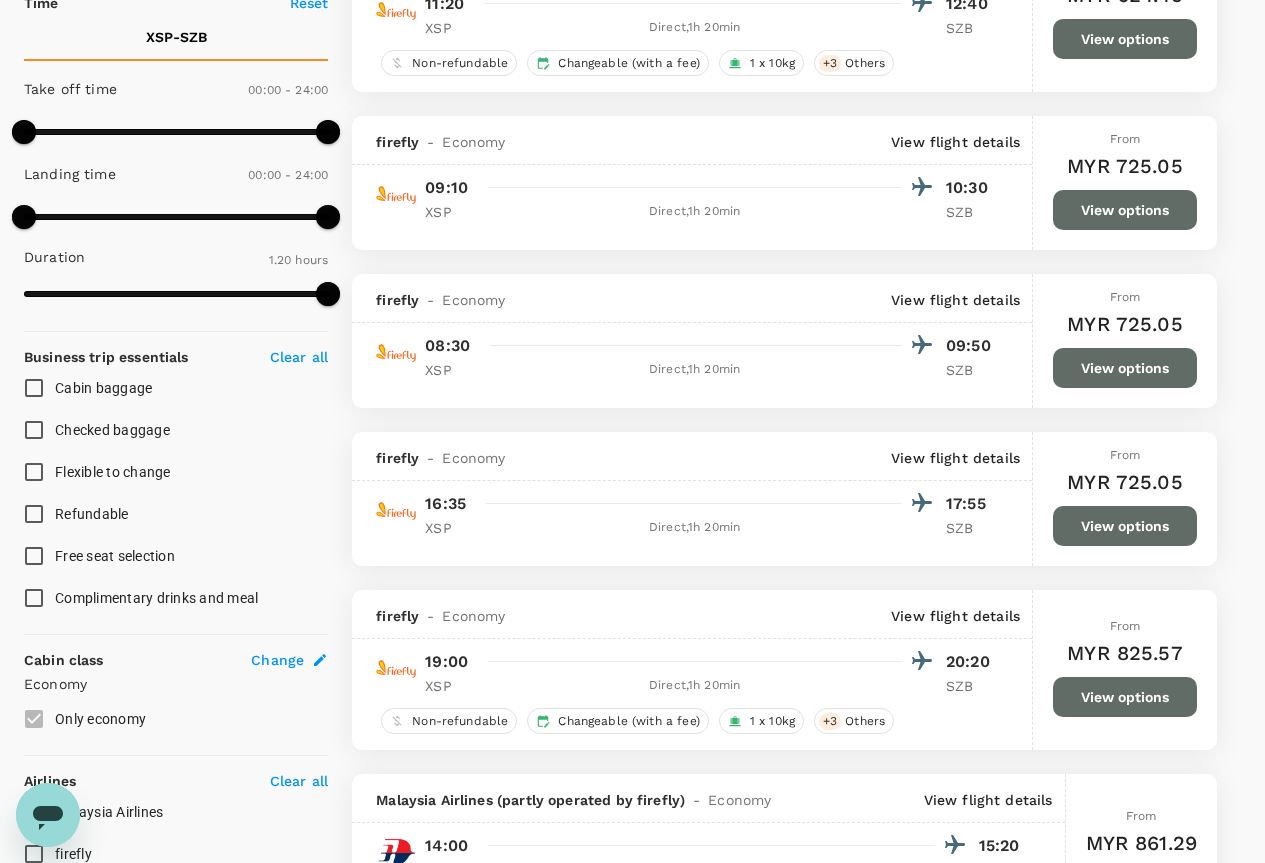 scroll, scrollTop: 500, scrollLeft: 0, axis: vertical 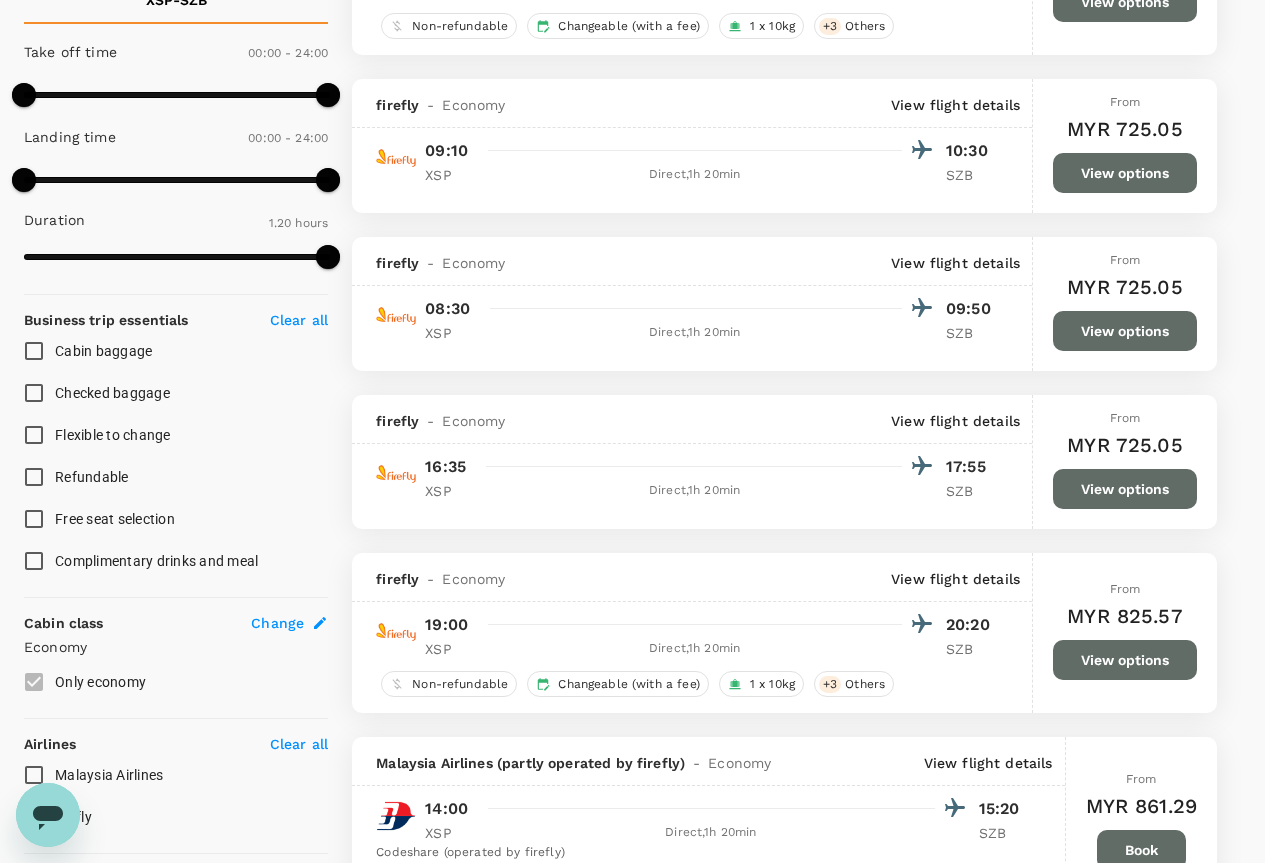 click on "View options" at bounding box center (1125, 489) 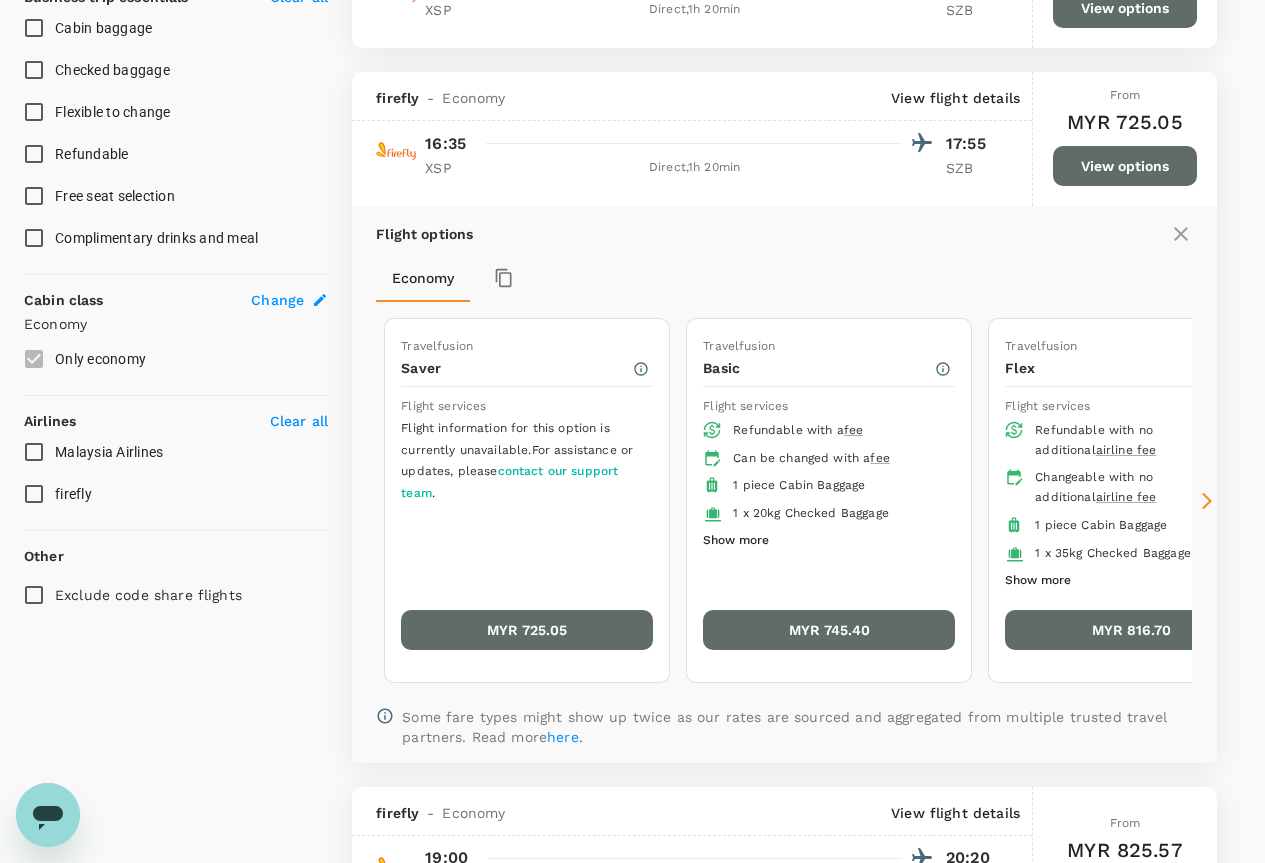 scroll, scrollTop: 895, scrollLeft: 0, axis: vertical 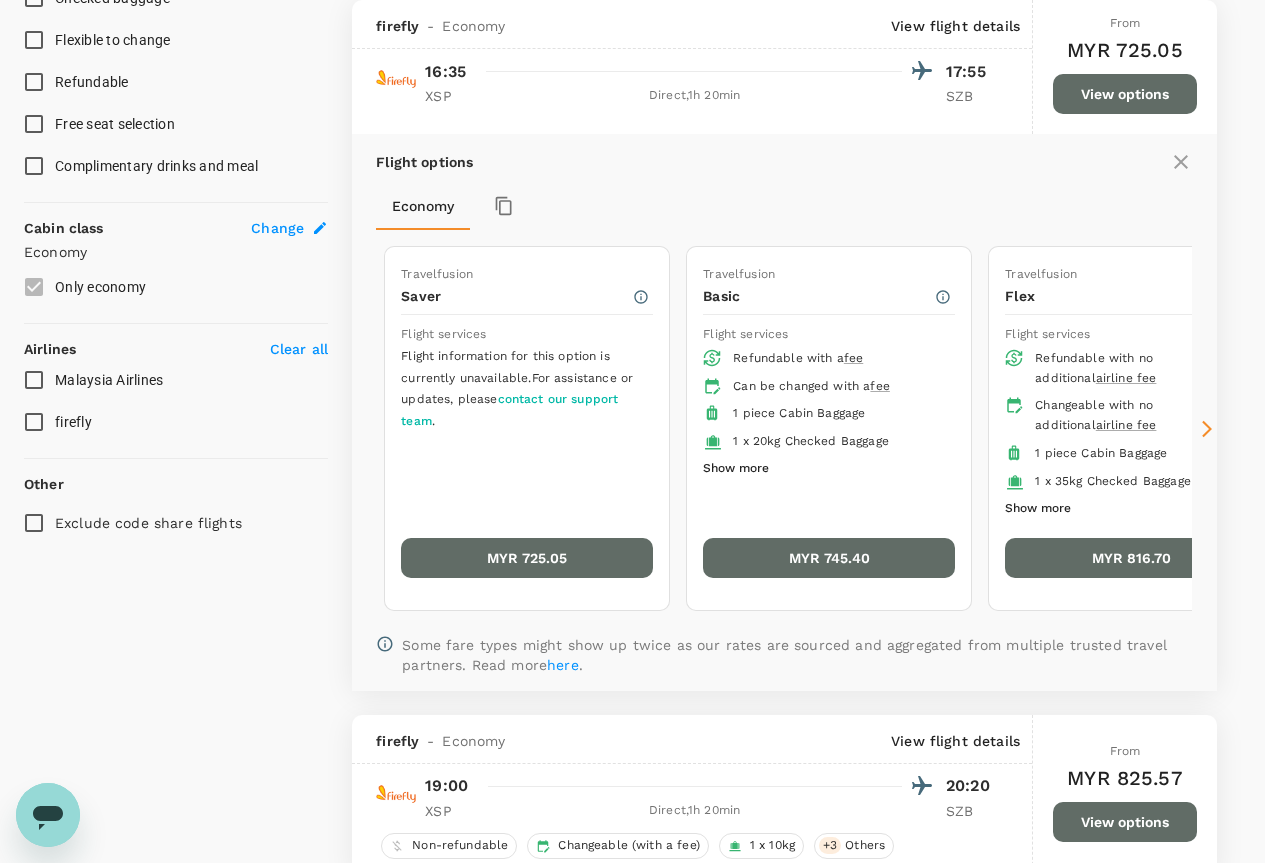 click 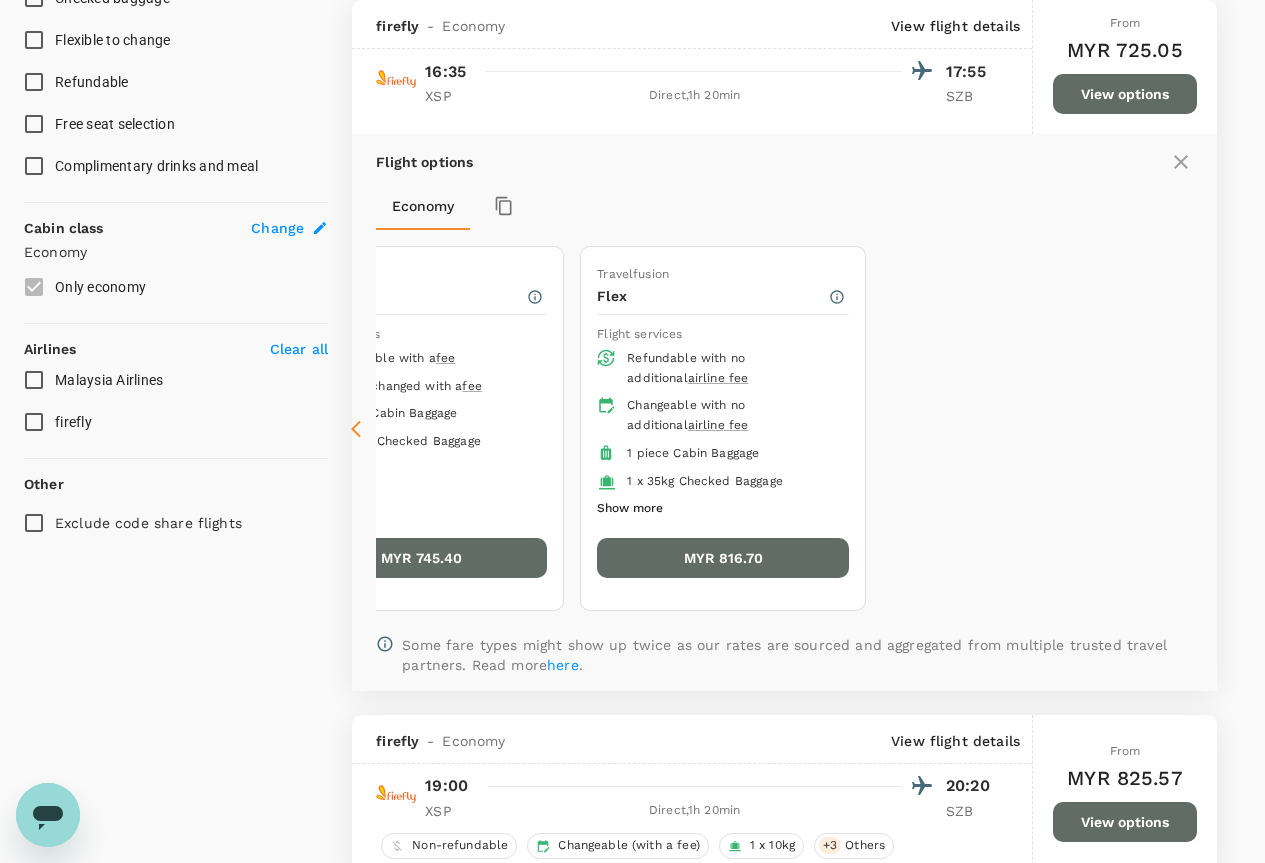 click 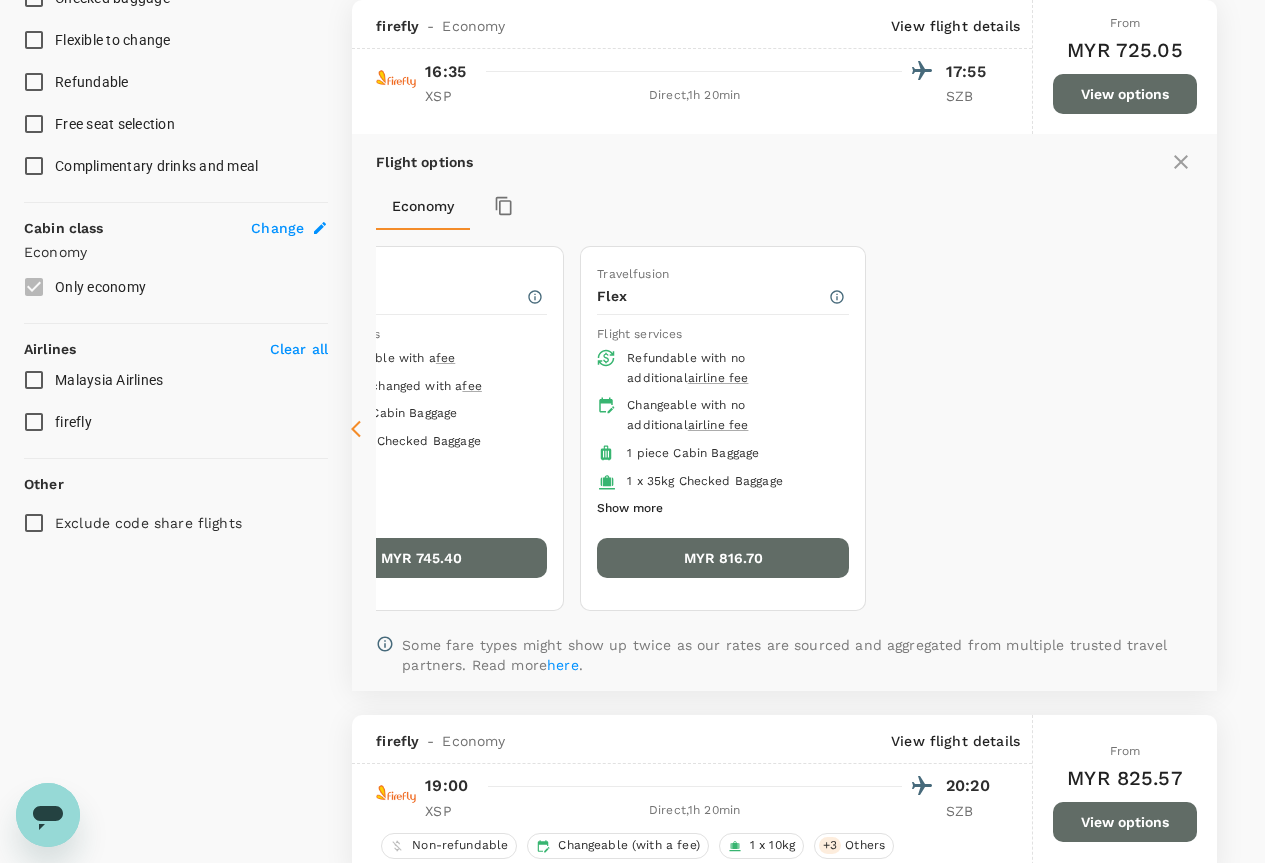 click 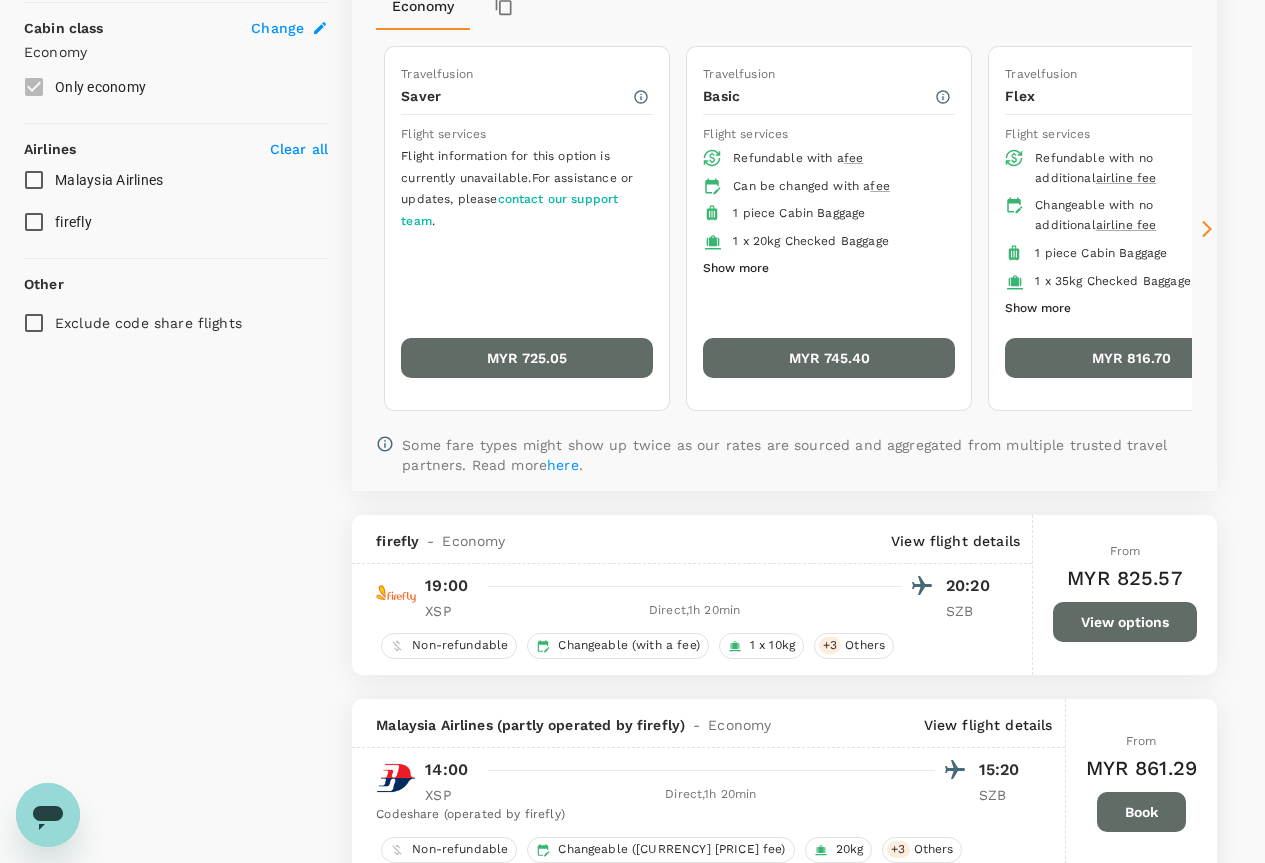 scroll, scrollTop: 795, scrollLeft: 0, axis: vertical 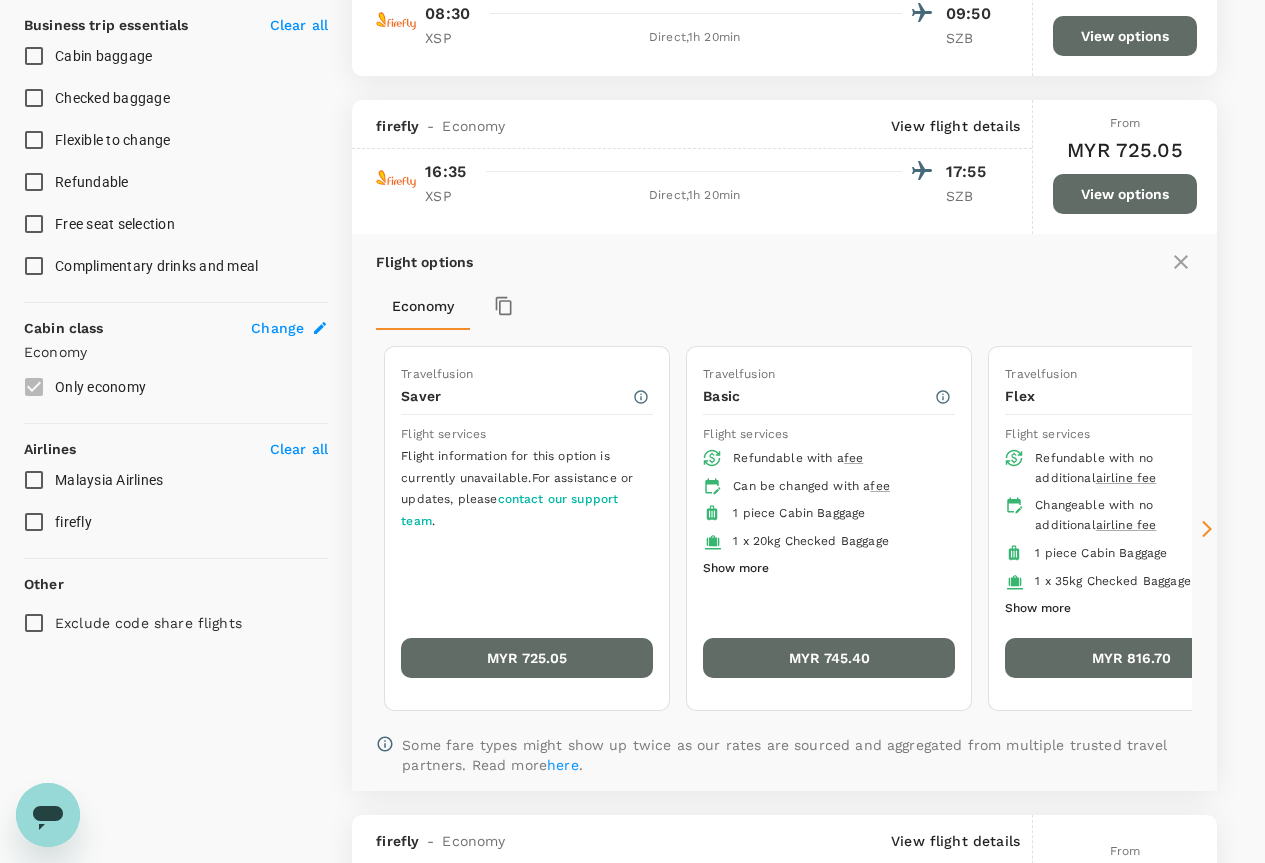 click 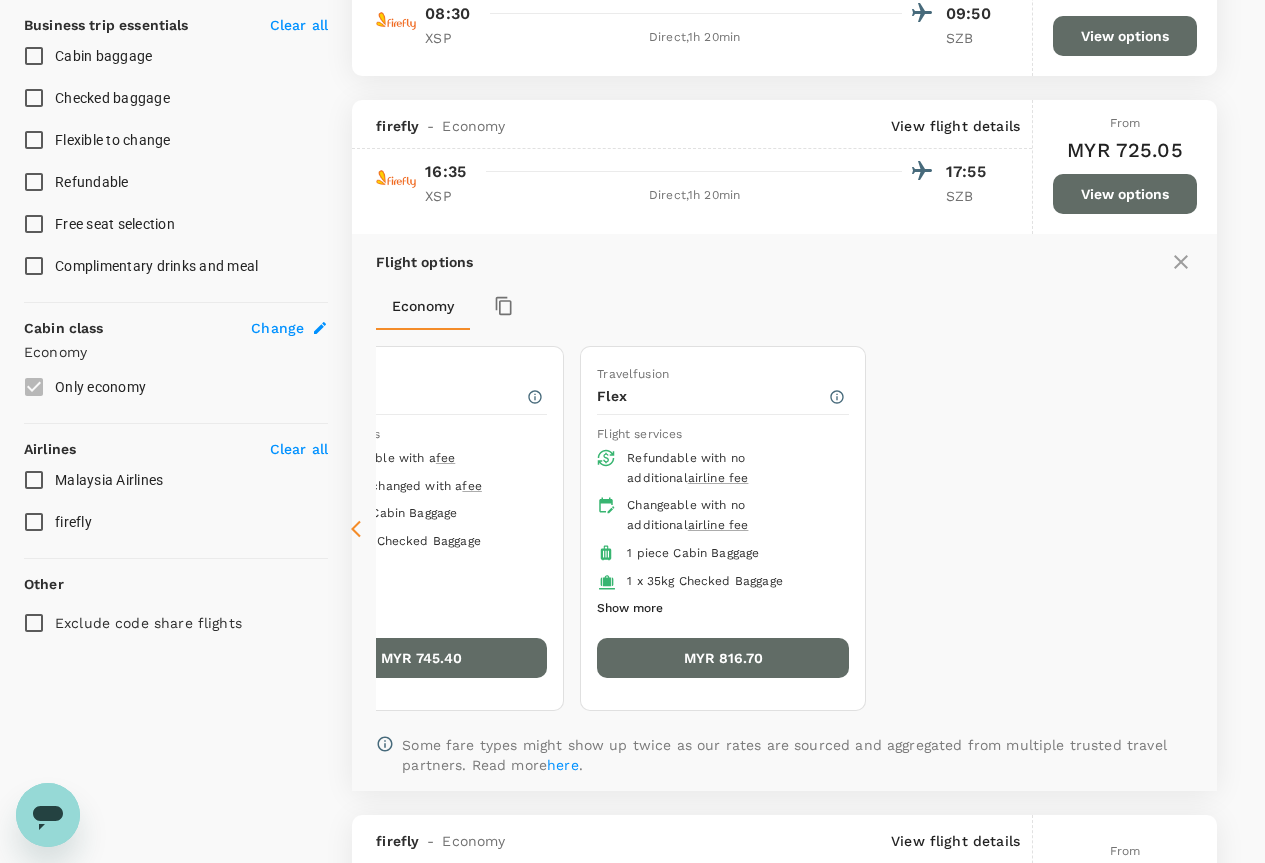 click 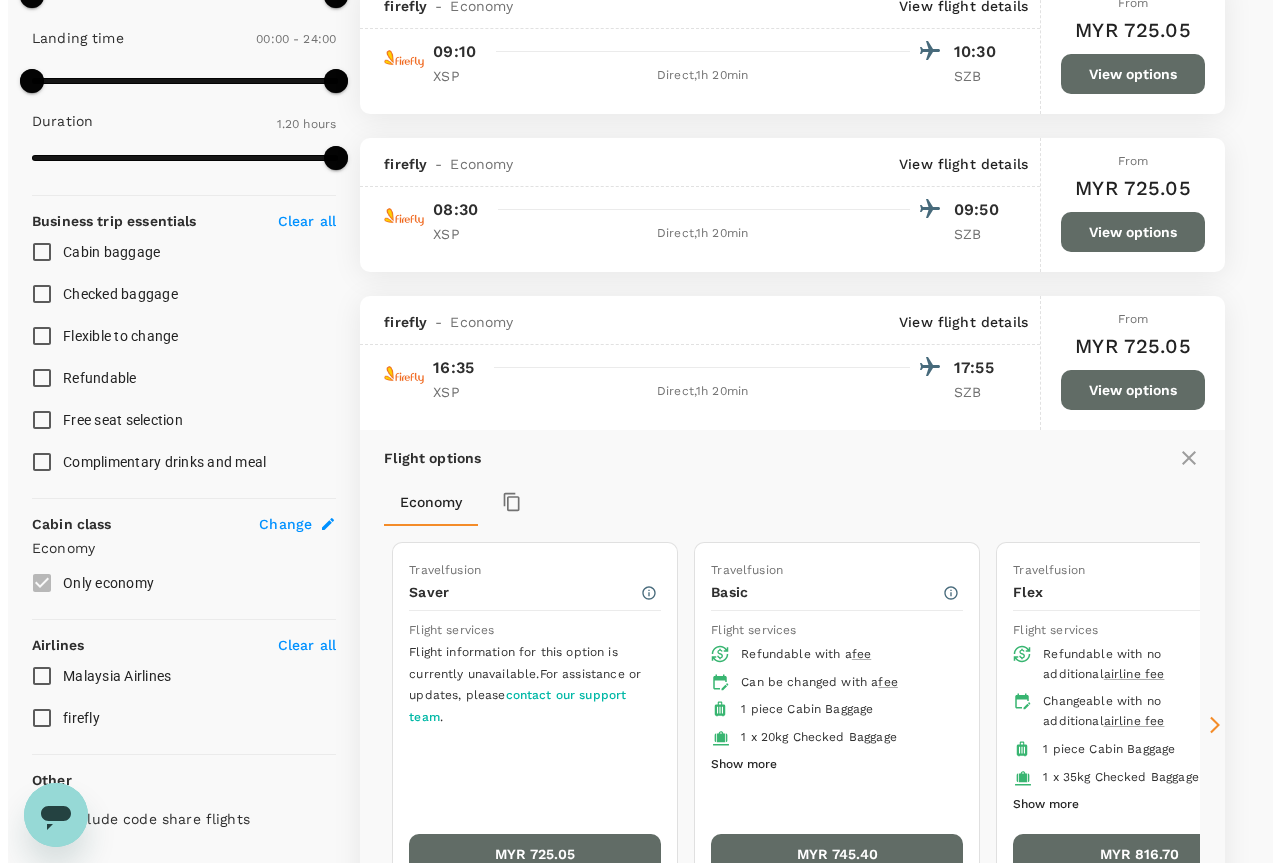 scroll, scrollTop: 495, scrollLeft: 0, axis: vertical 